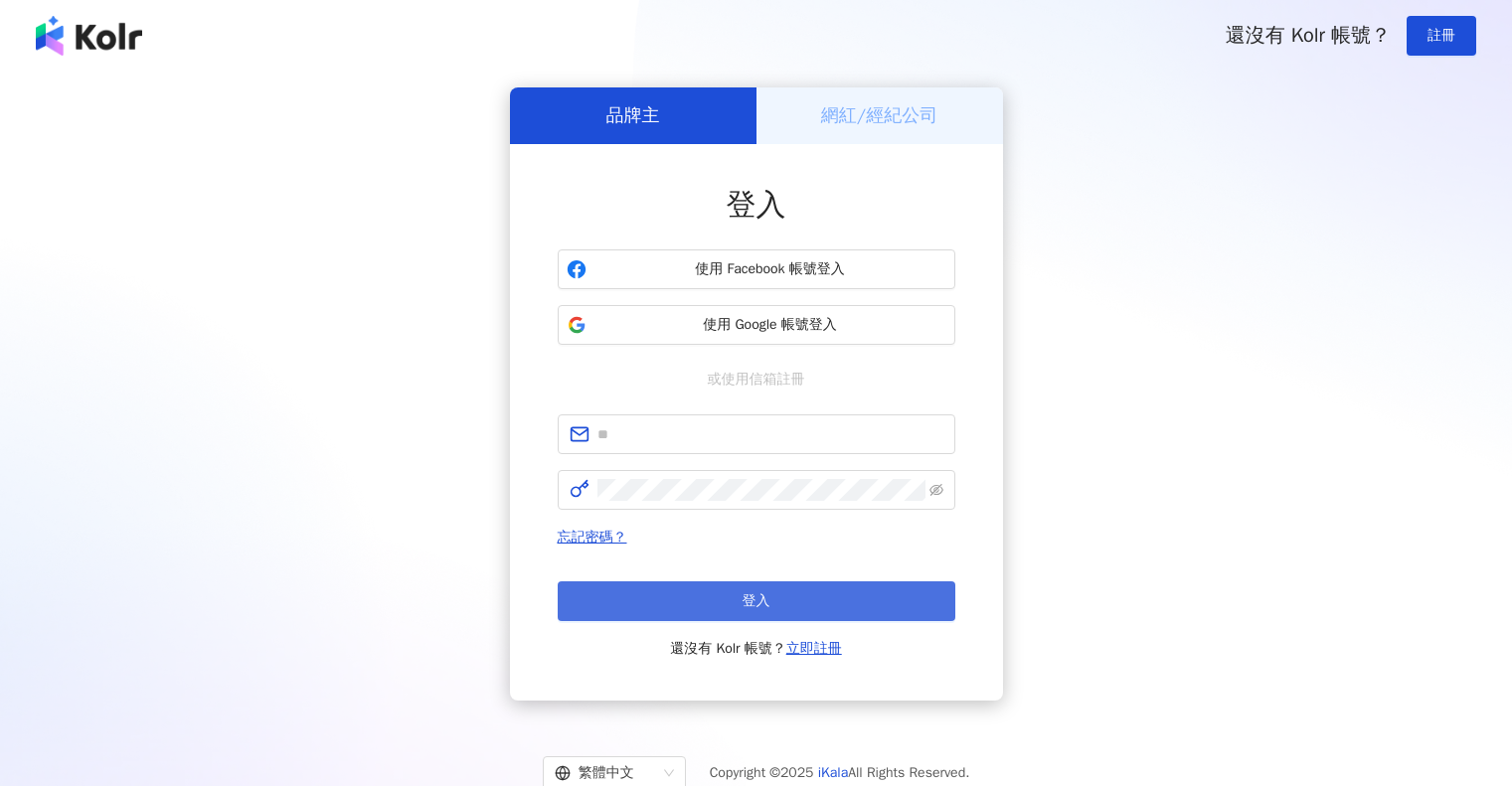scroll, scrollTop: 0, scrollLeft: 0, axis: both 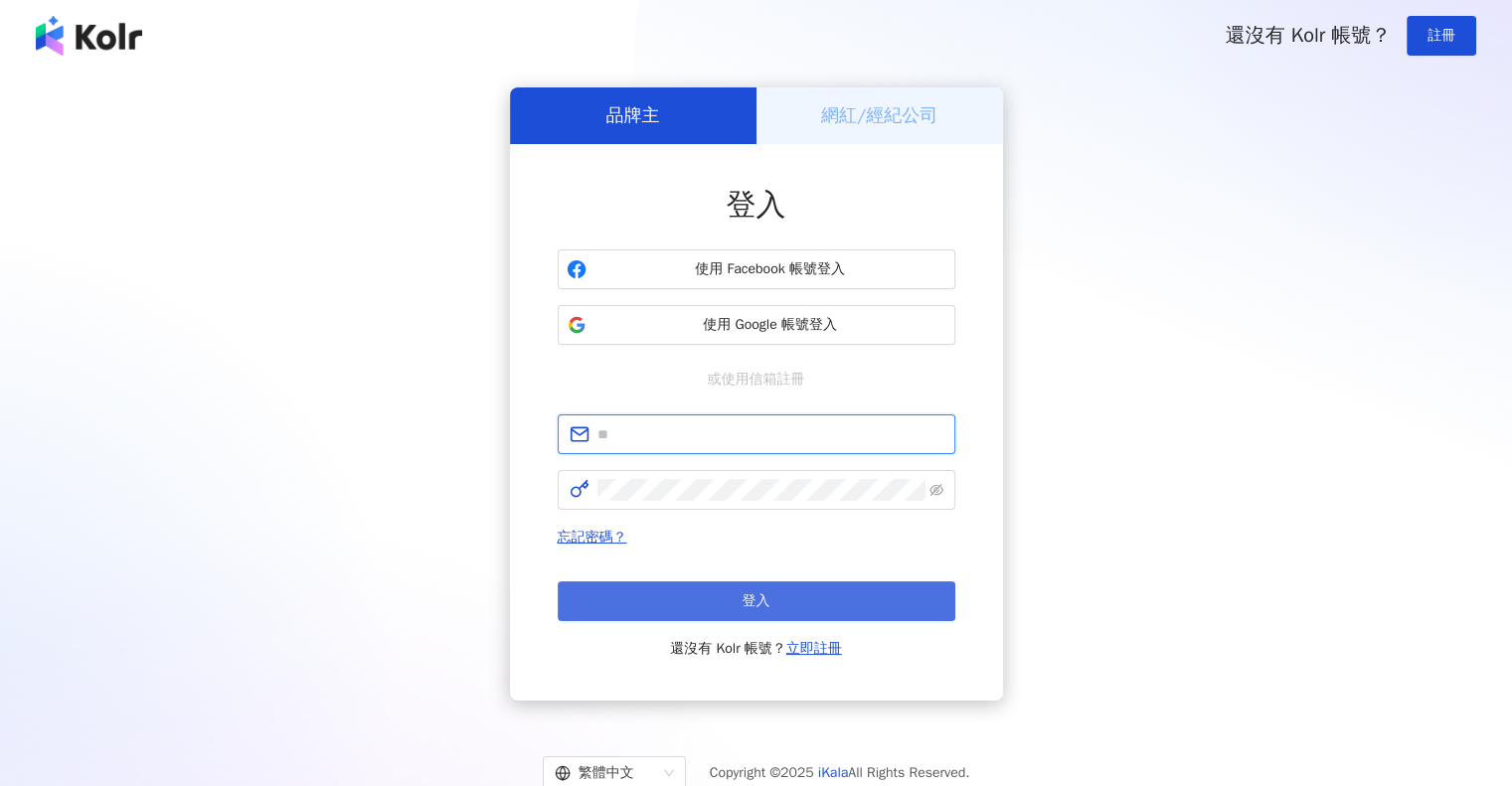 type on "**********" 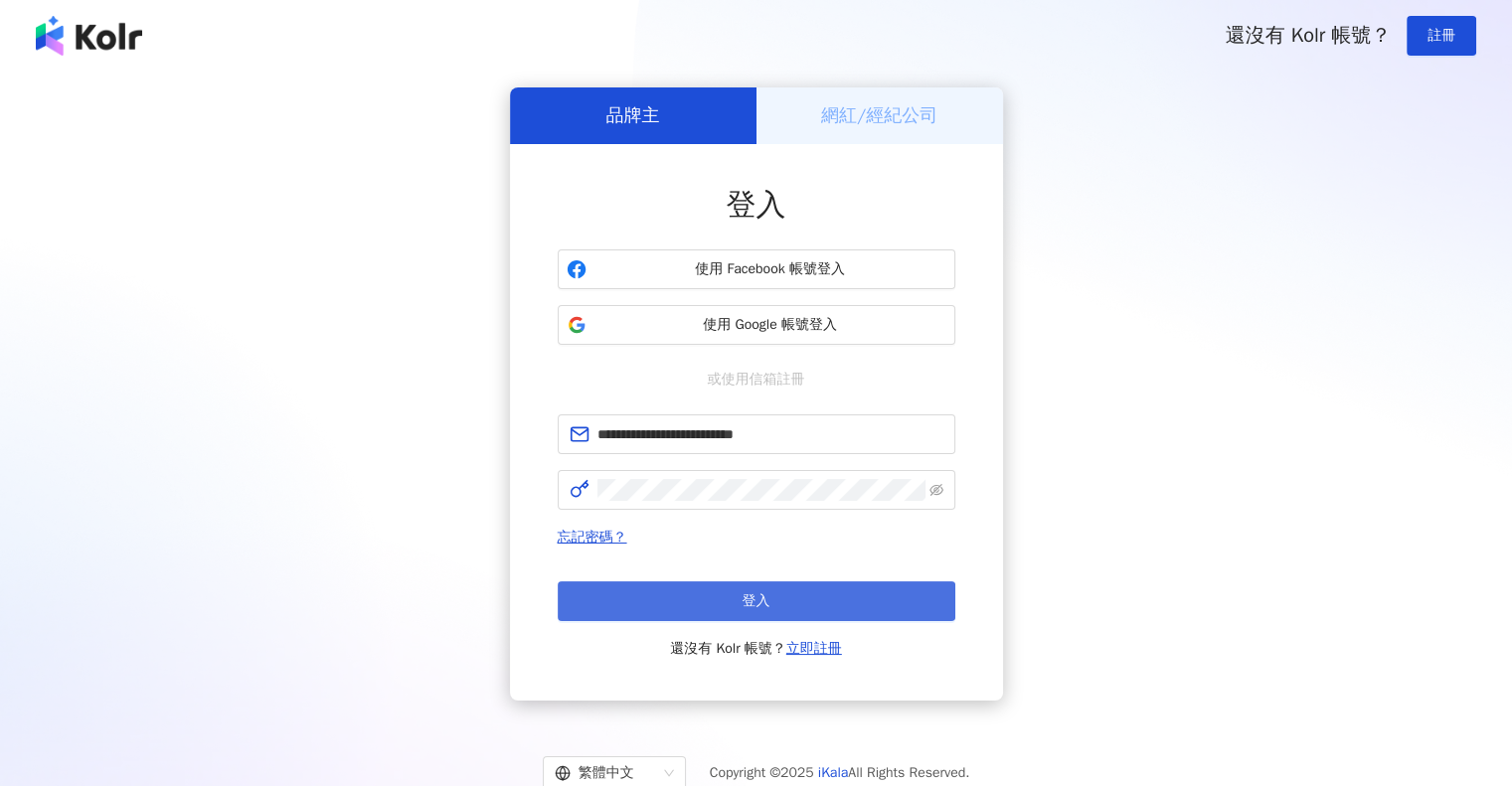 click on "登入" at bounding box center (756, 601) 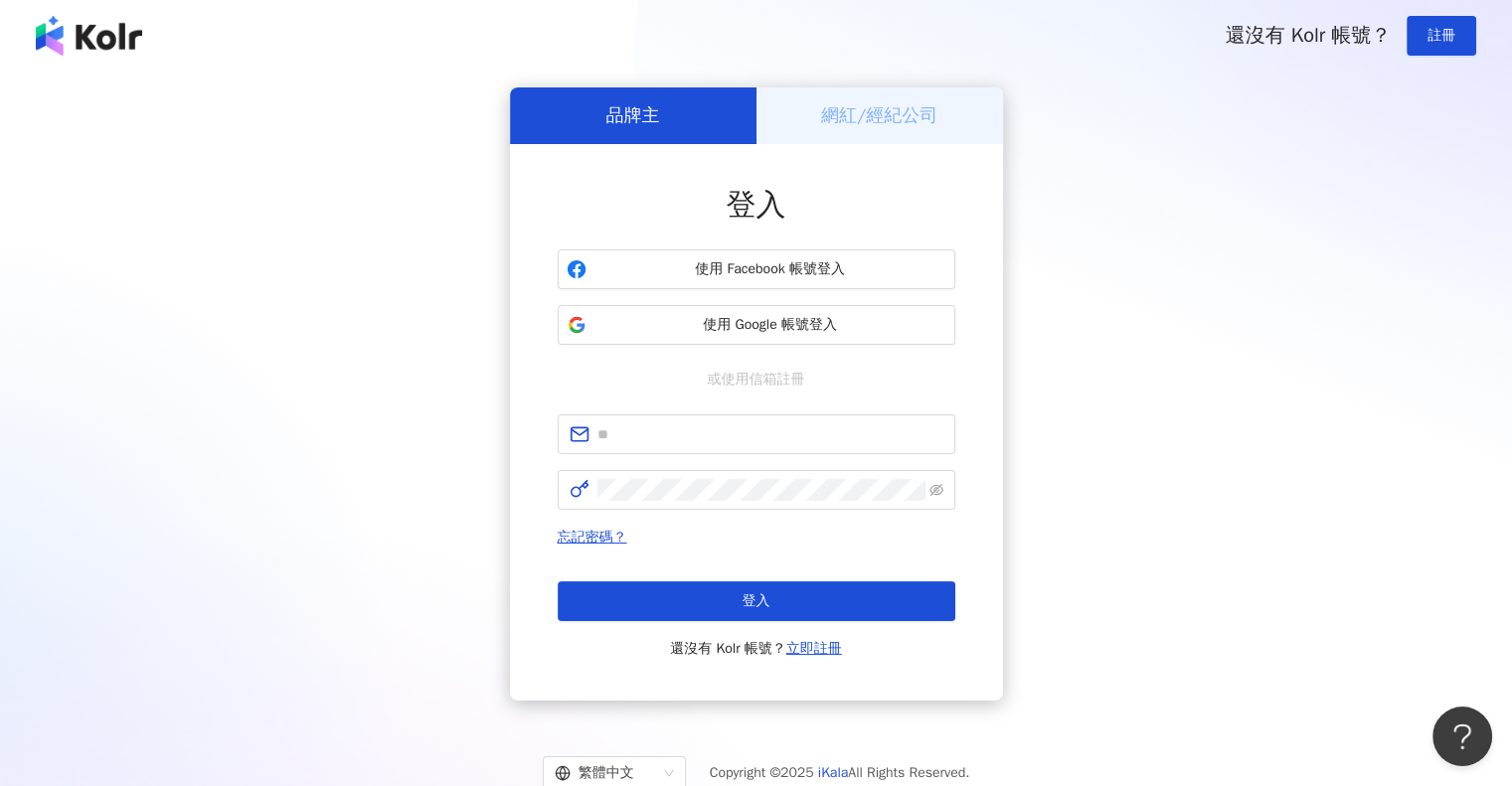 scroll, scrollTop: 0, scrollLeft: 0, axis: both 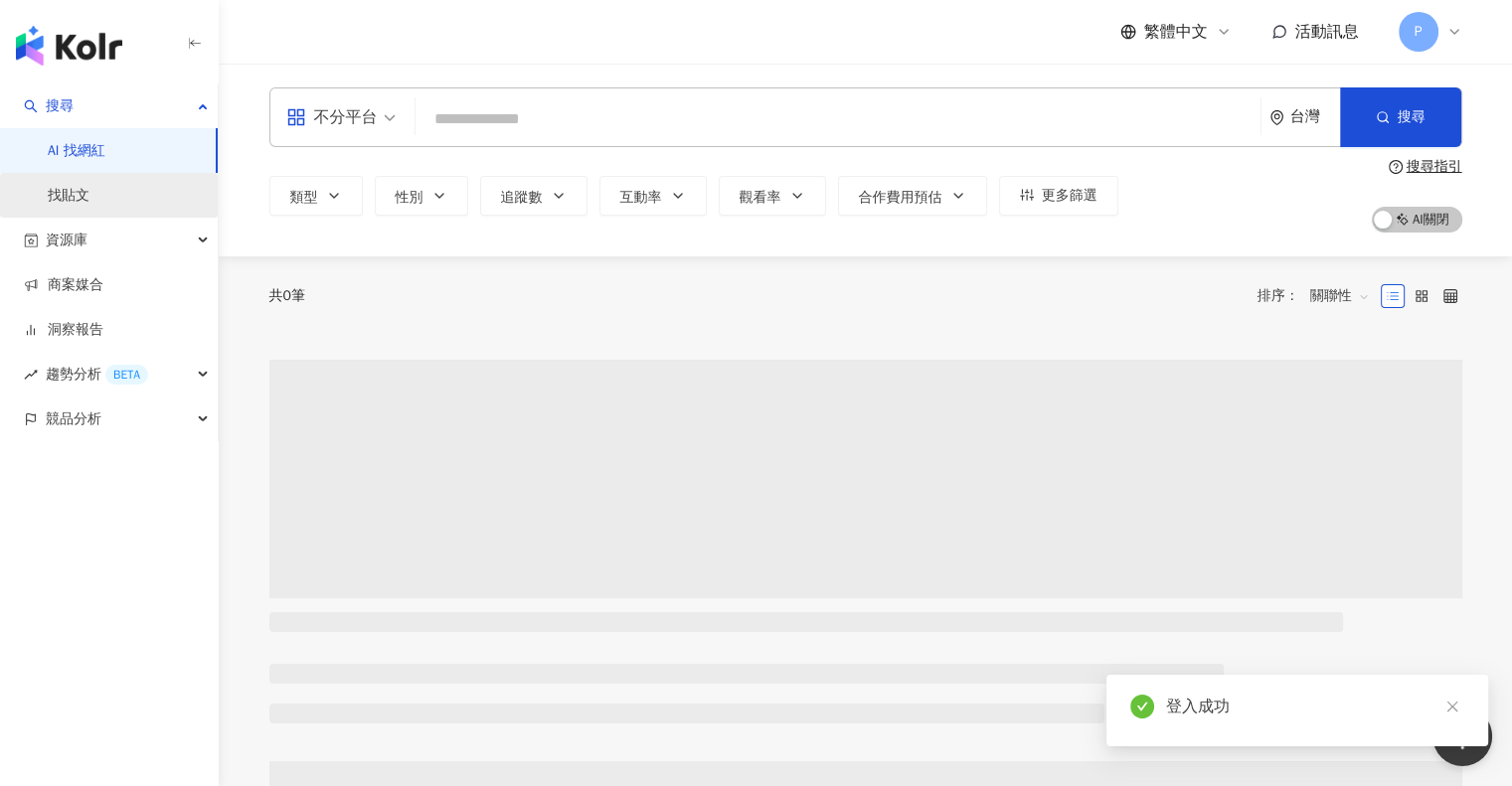 click on "找貼文" at bounding box center [69, 196] 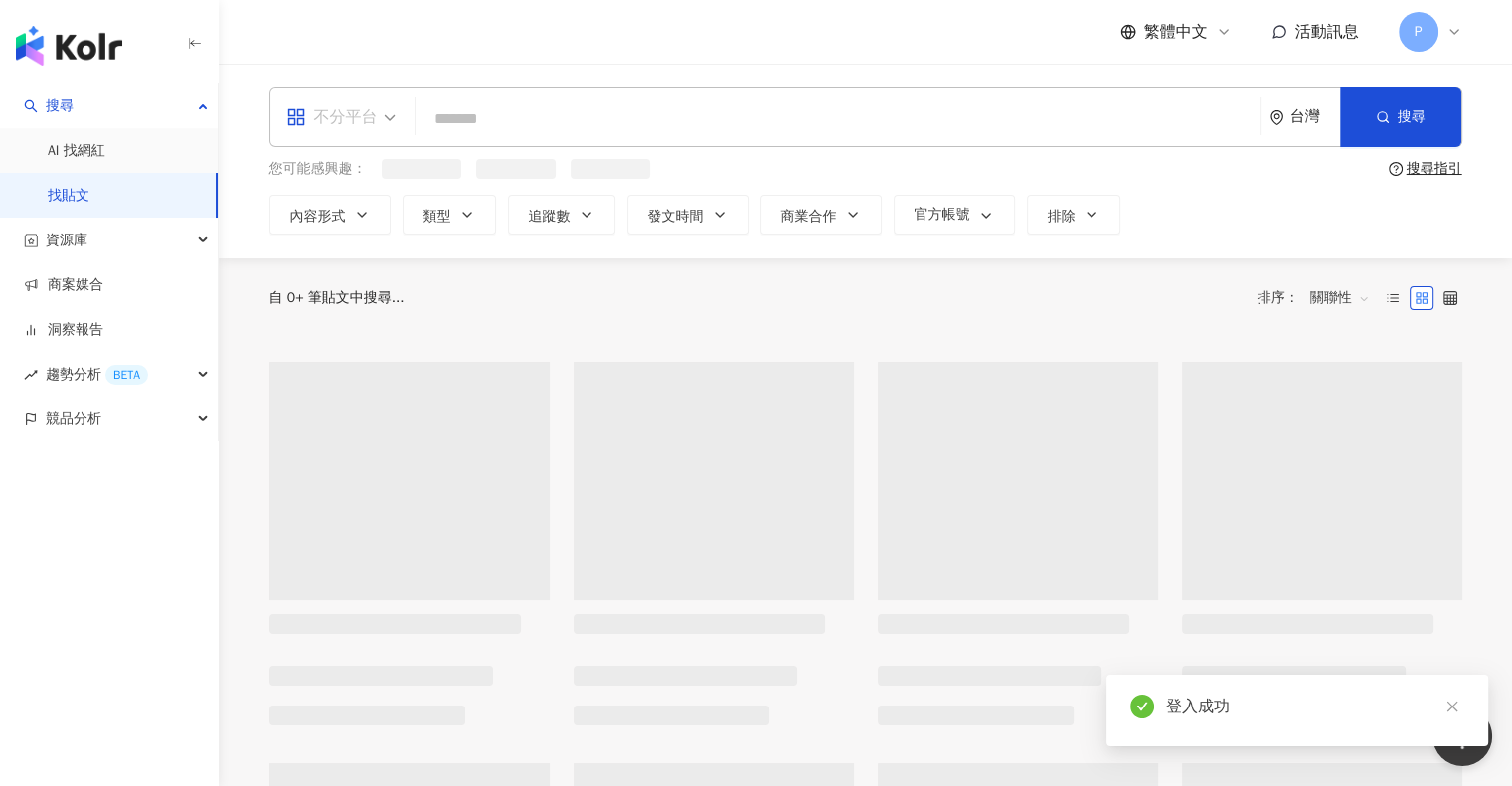 click on "不分平台" at bounding box center (332, 117) 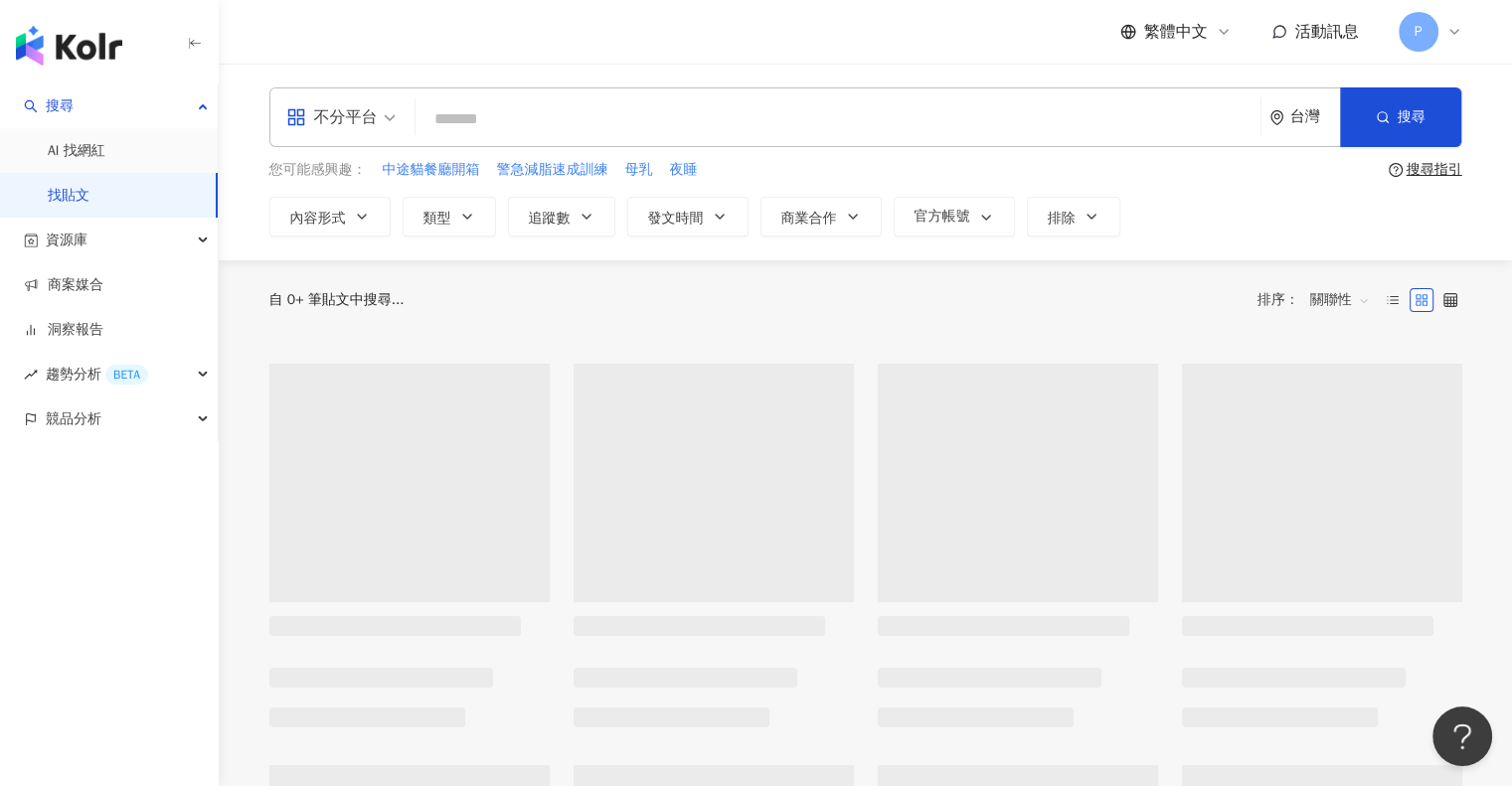 click at bounding box center (838, 118) 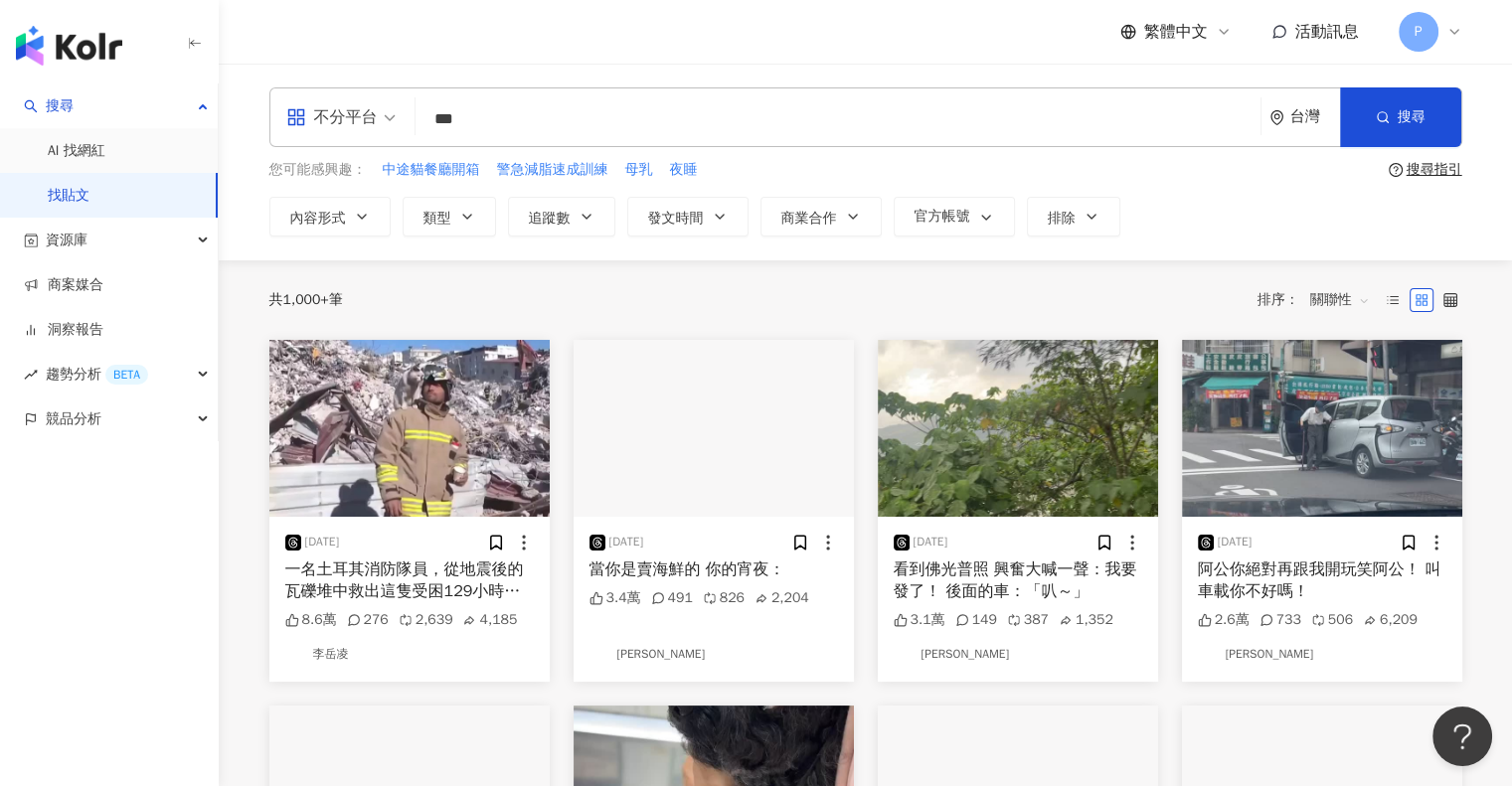 type on "***" 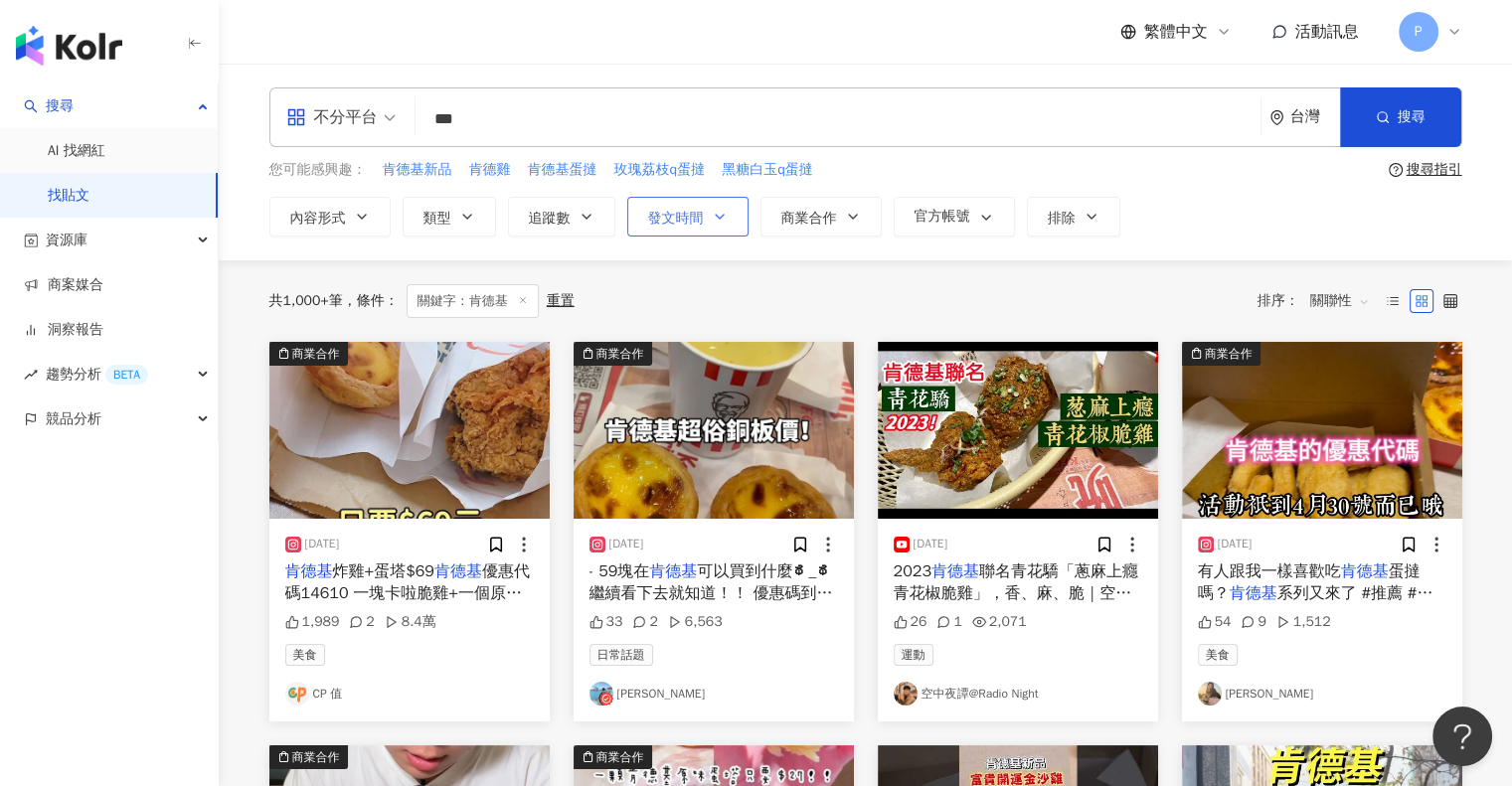 click on "發文時間" at bounding box center [688, 217] 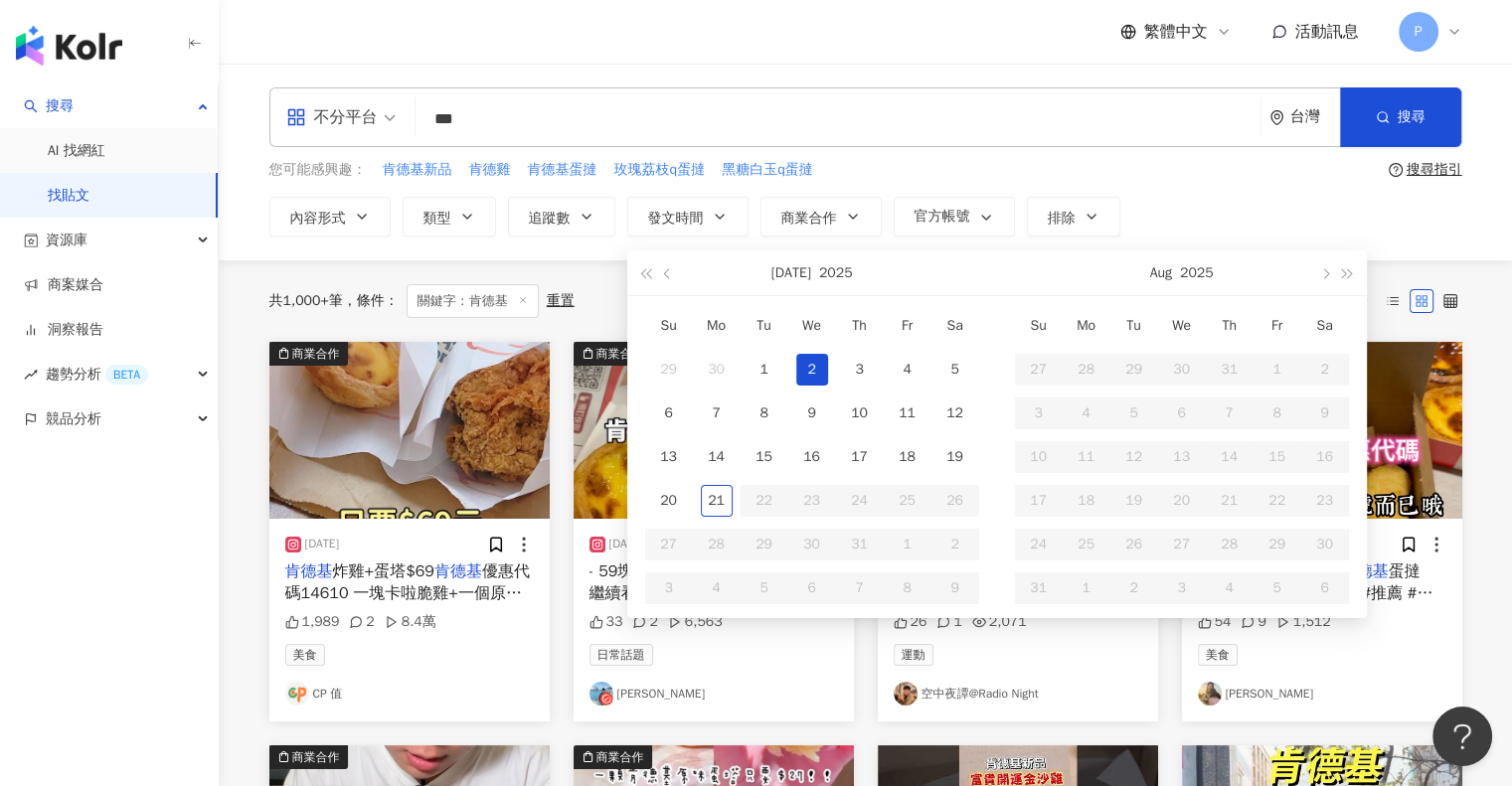 type on "**********" 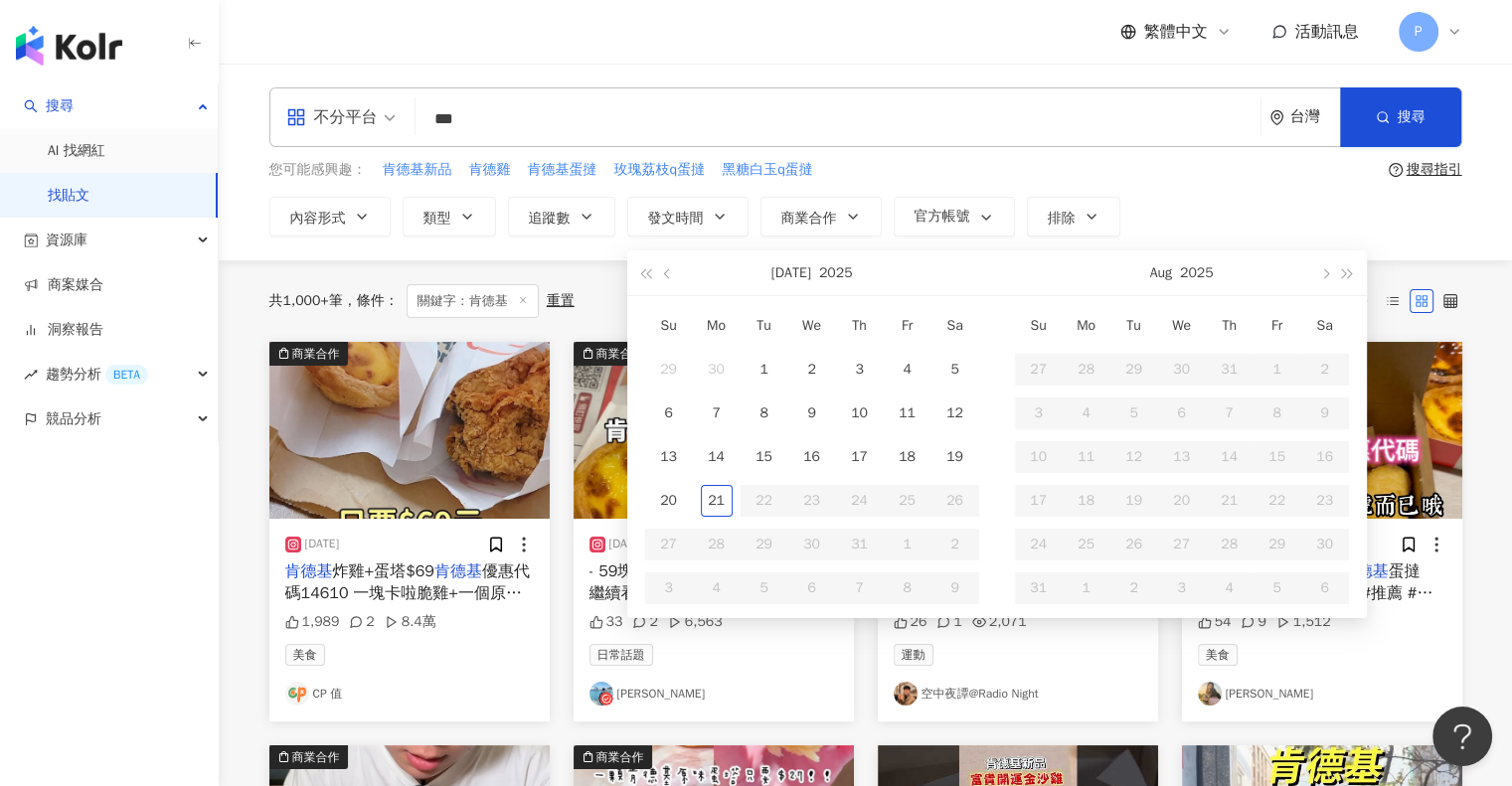 type on "**********" 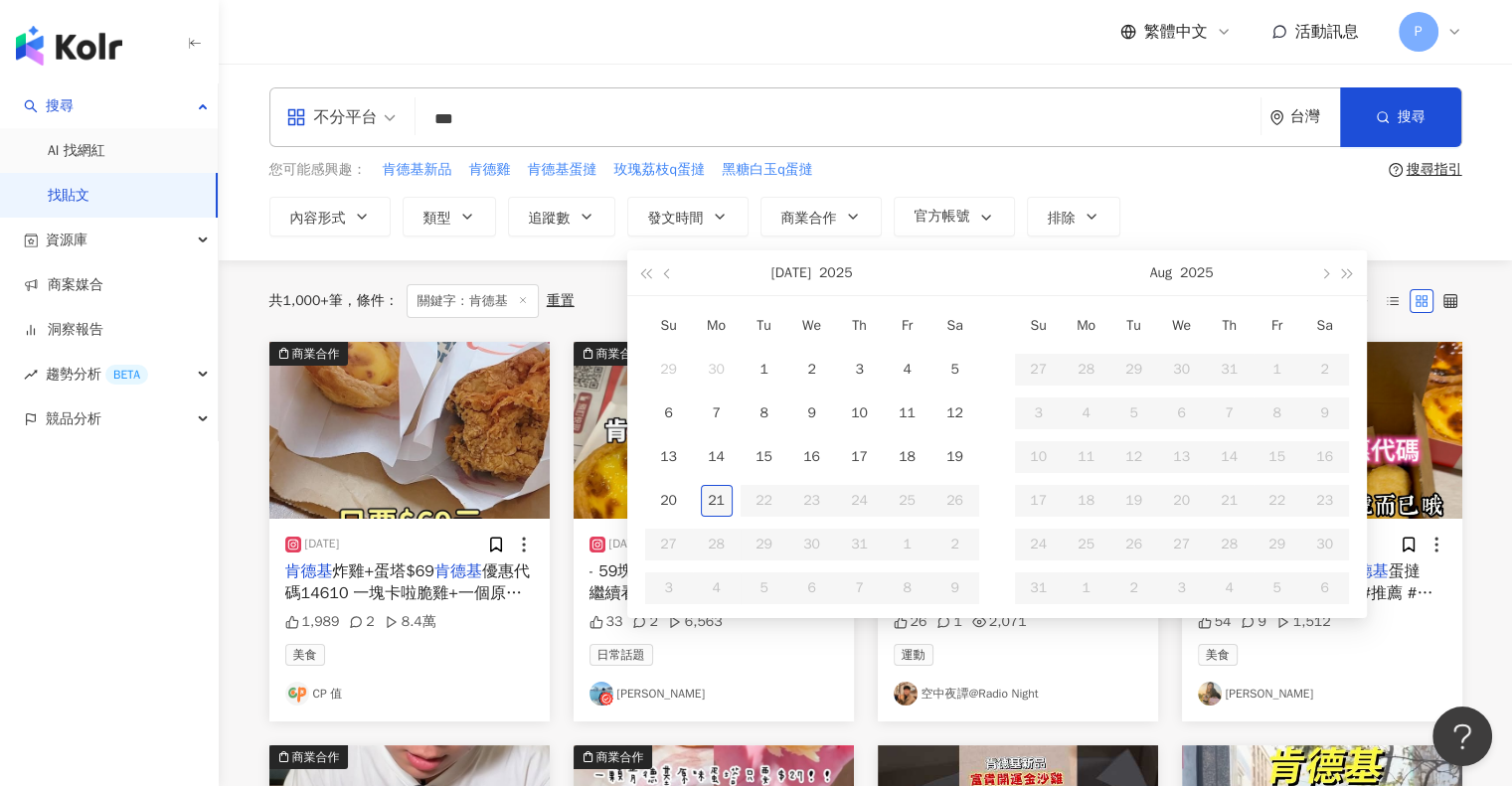 type on "**********" 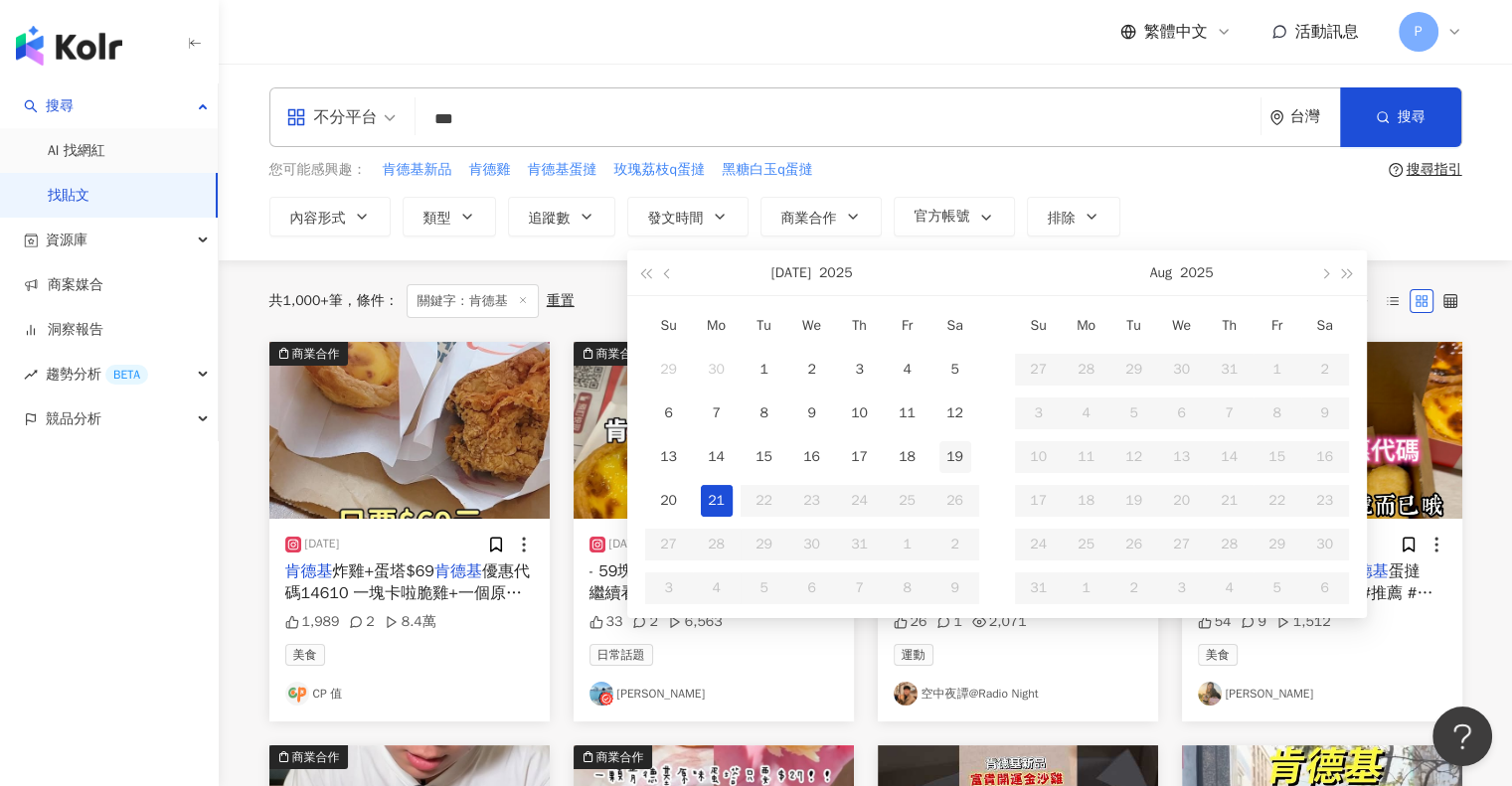 type on "**********" 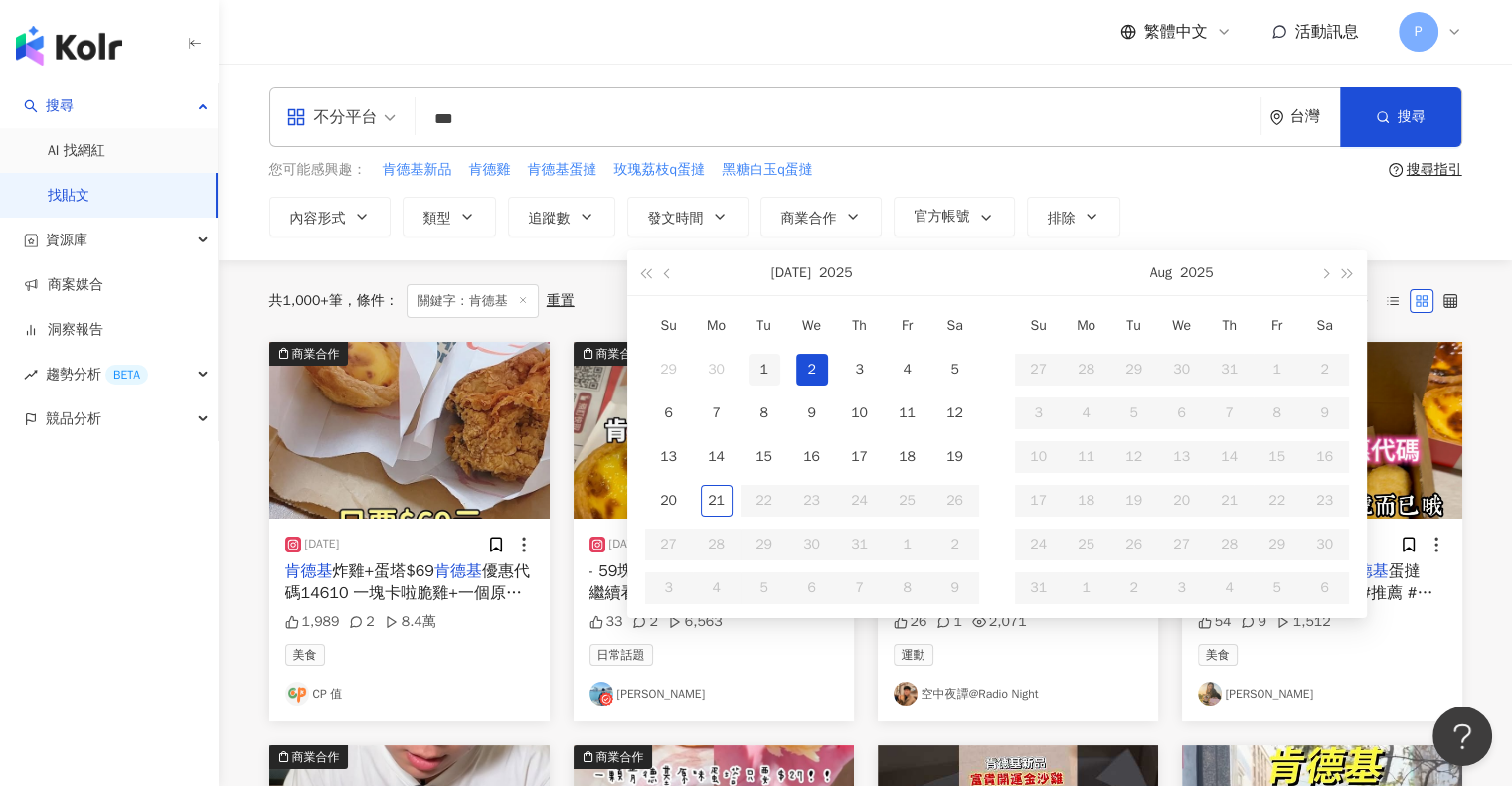 type on "**********" 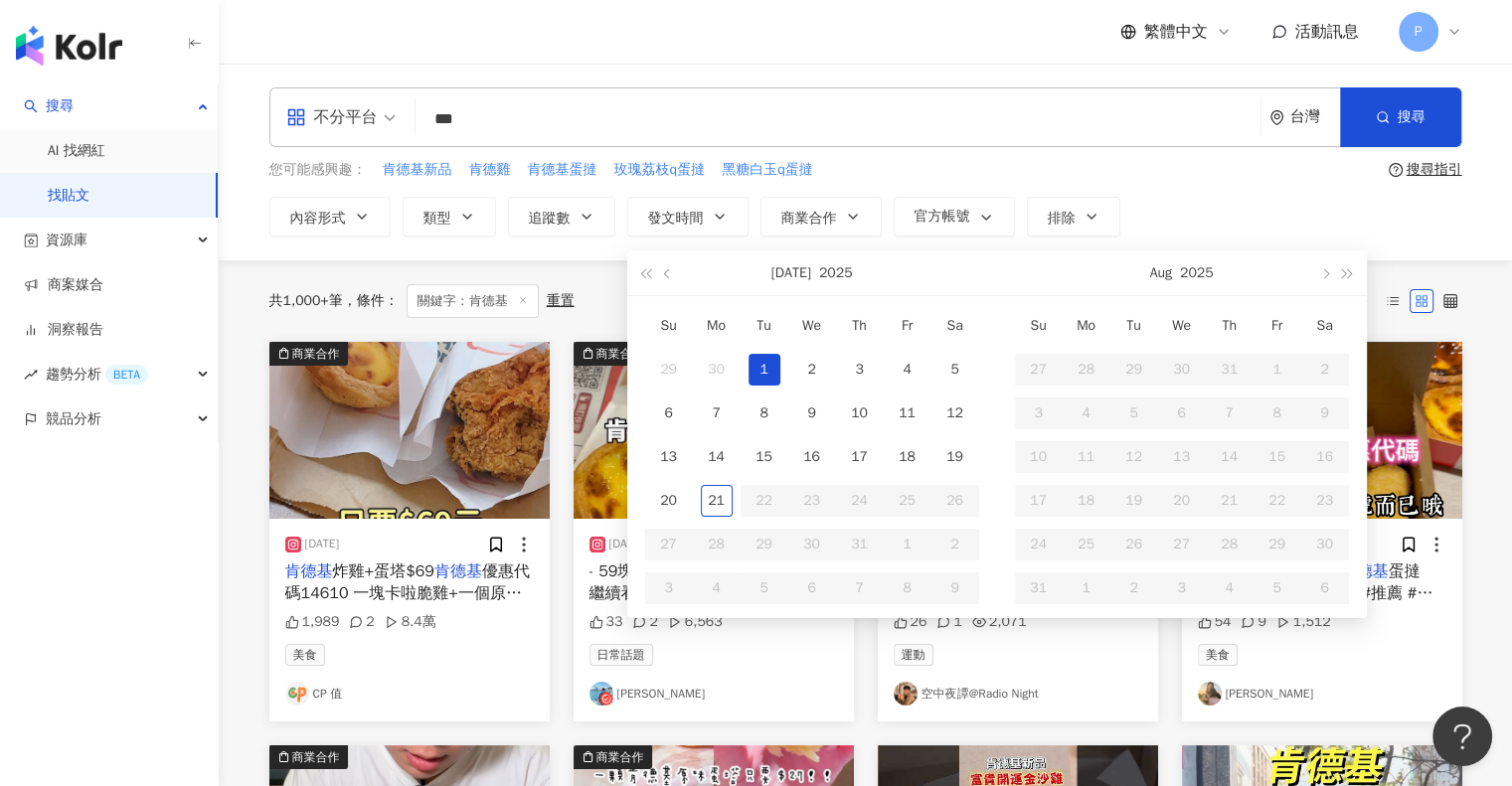 click on "1" at bounding box center [764, 370] 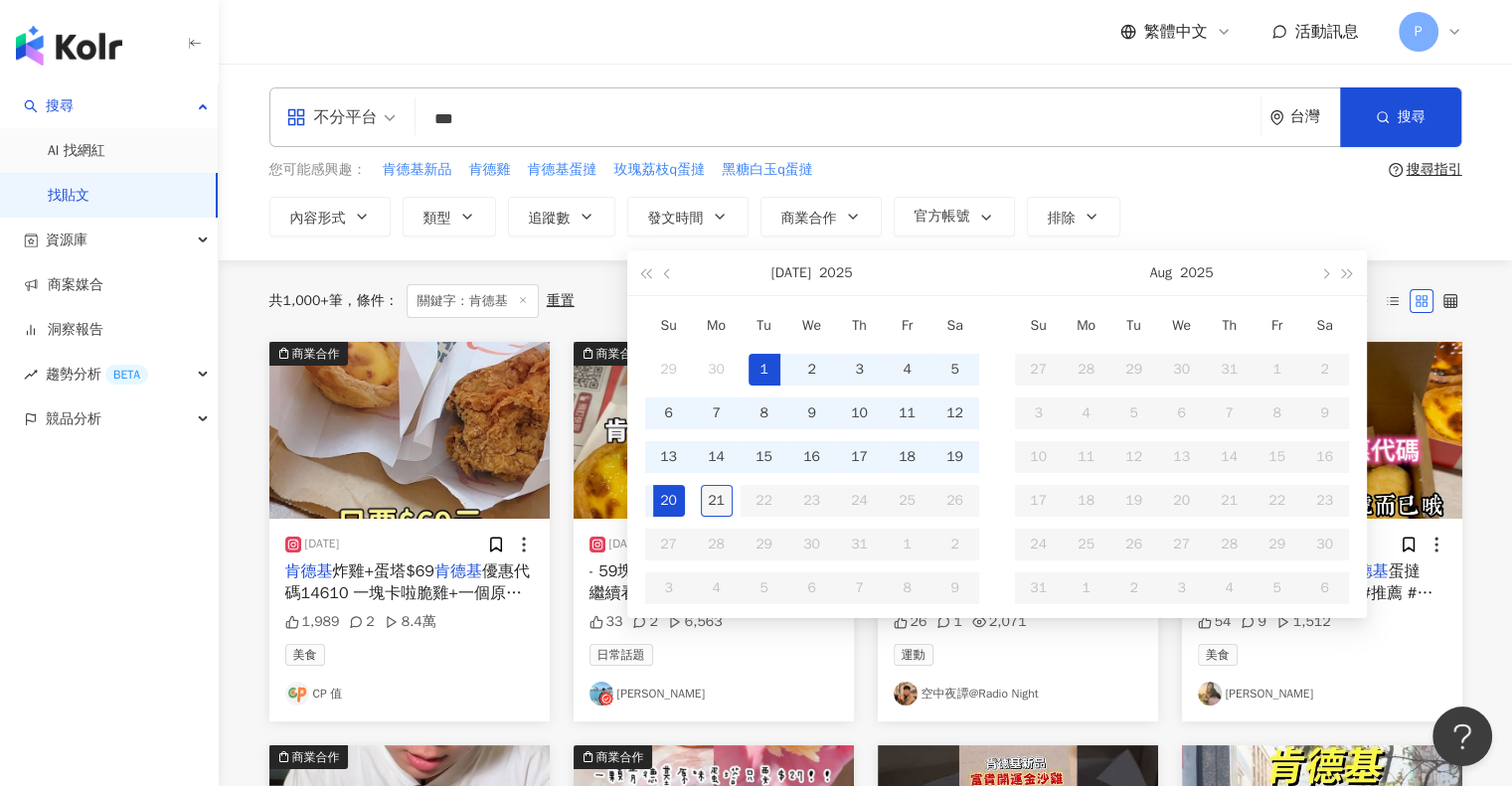 type on "**********" 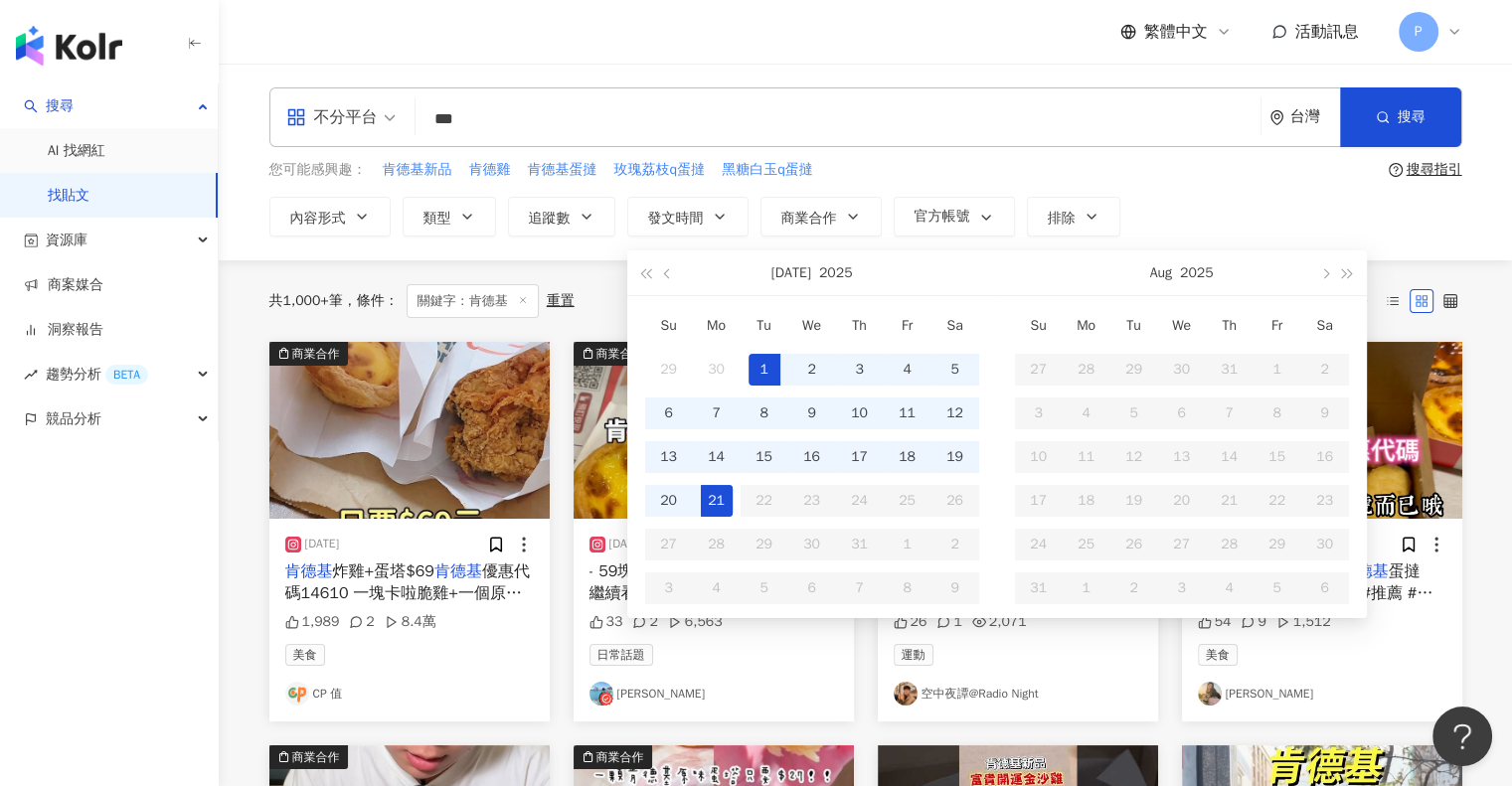 click on "21" at bounding box center [717, 501] 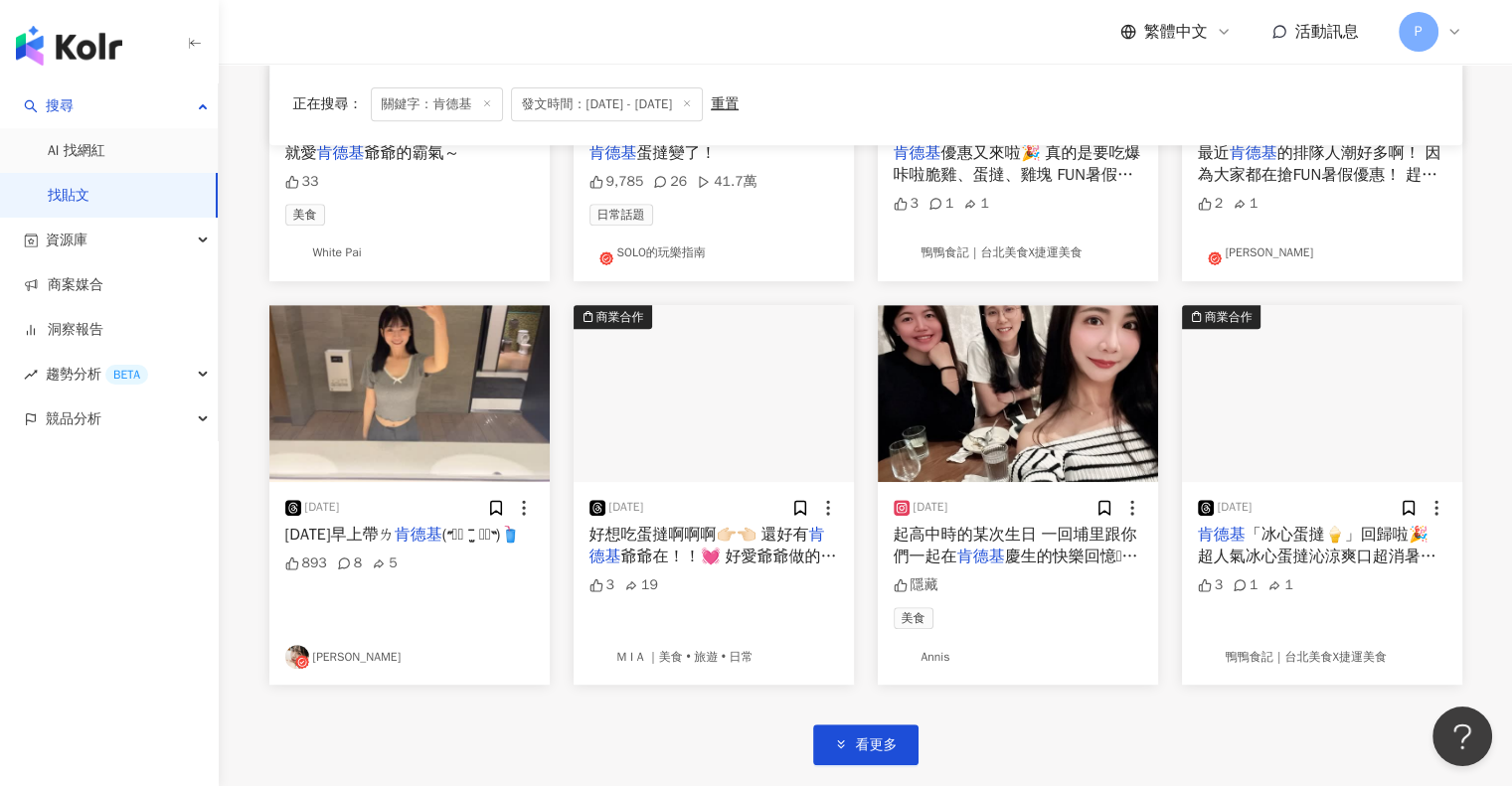 scroll, scrollTop: 1068, scrollLeft: 0, axis: vertical 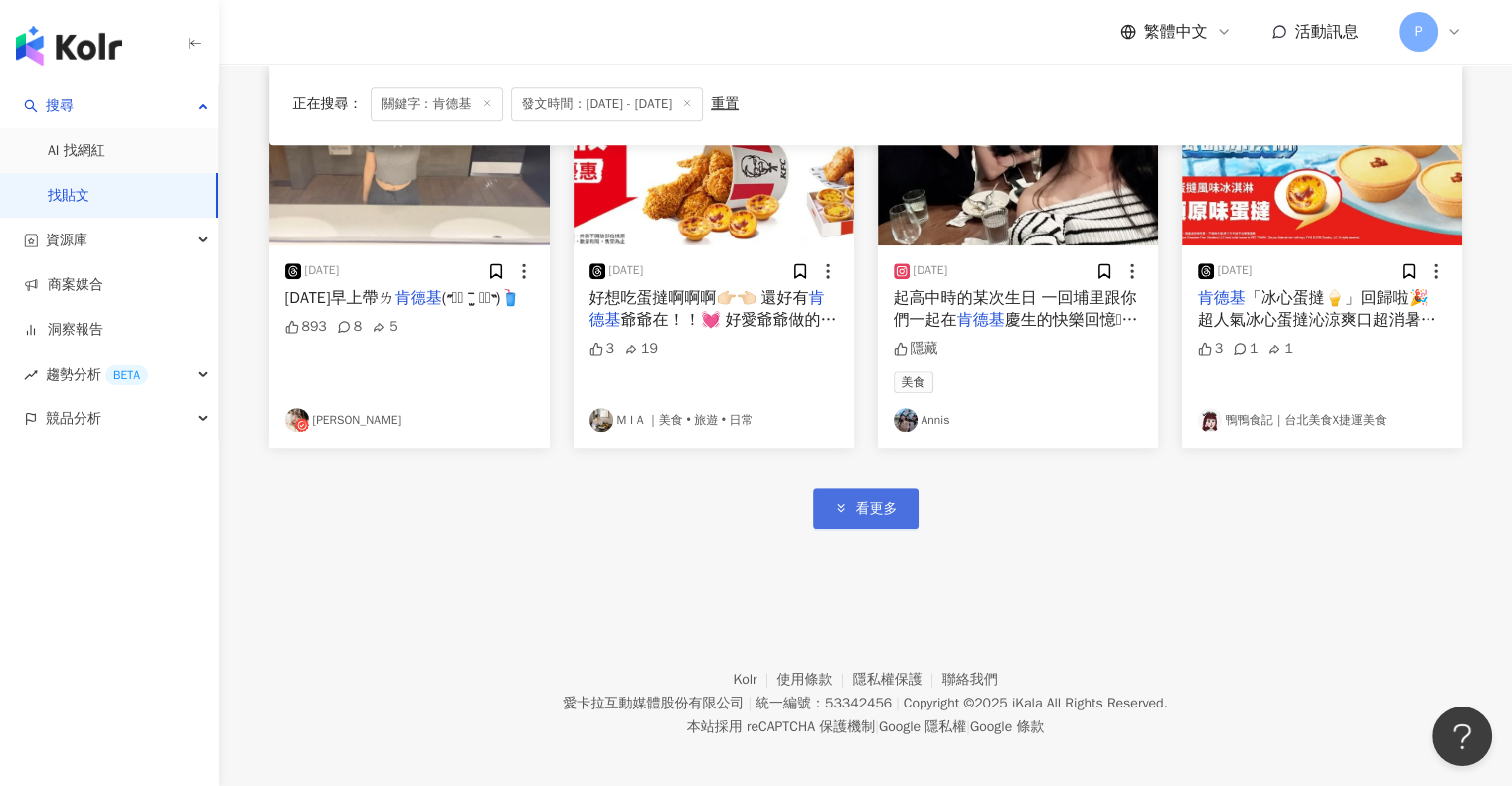 click on "看更多" at bounding box center [866, 508] 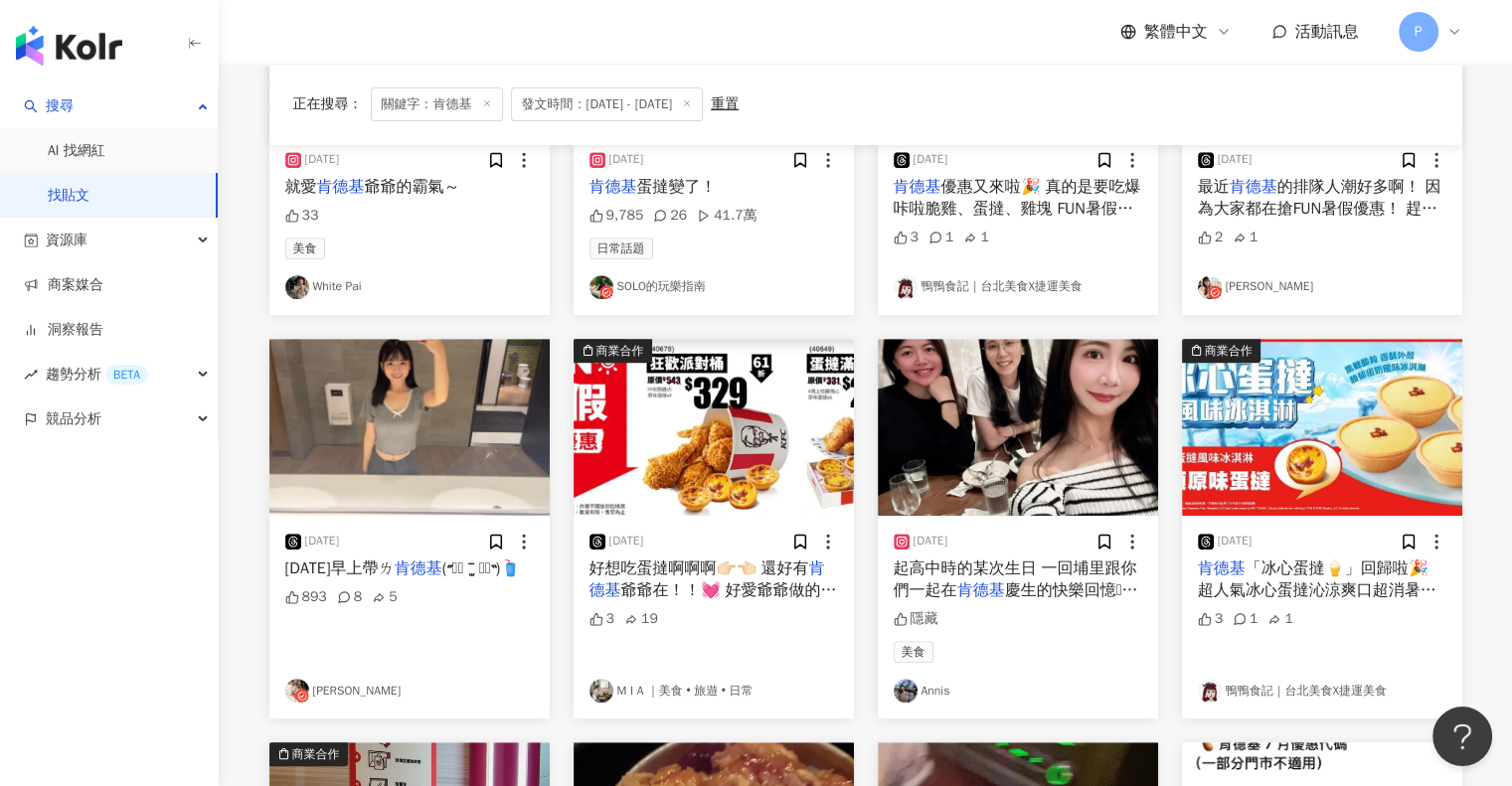 scroll, scrollTop: 0, scrollLeft: 0, axis: both 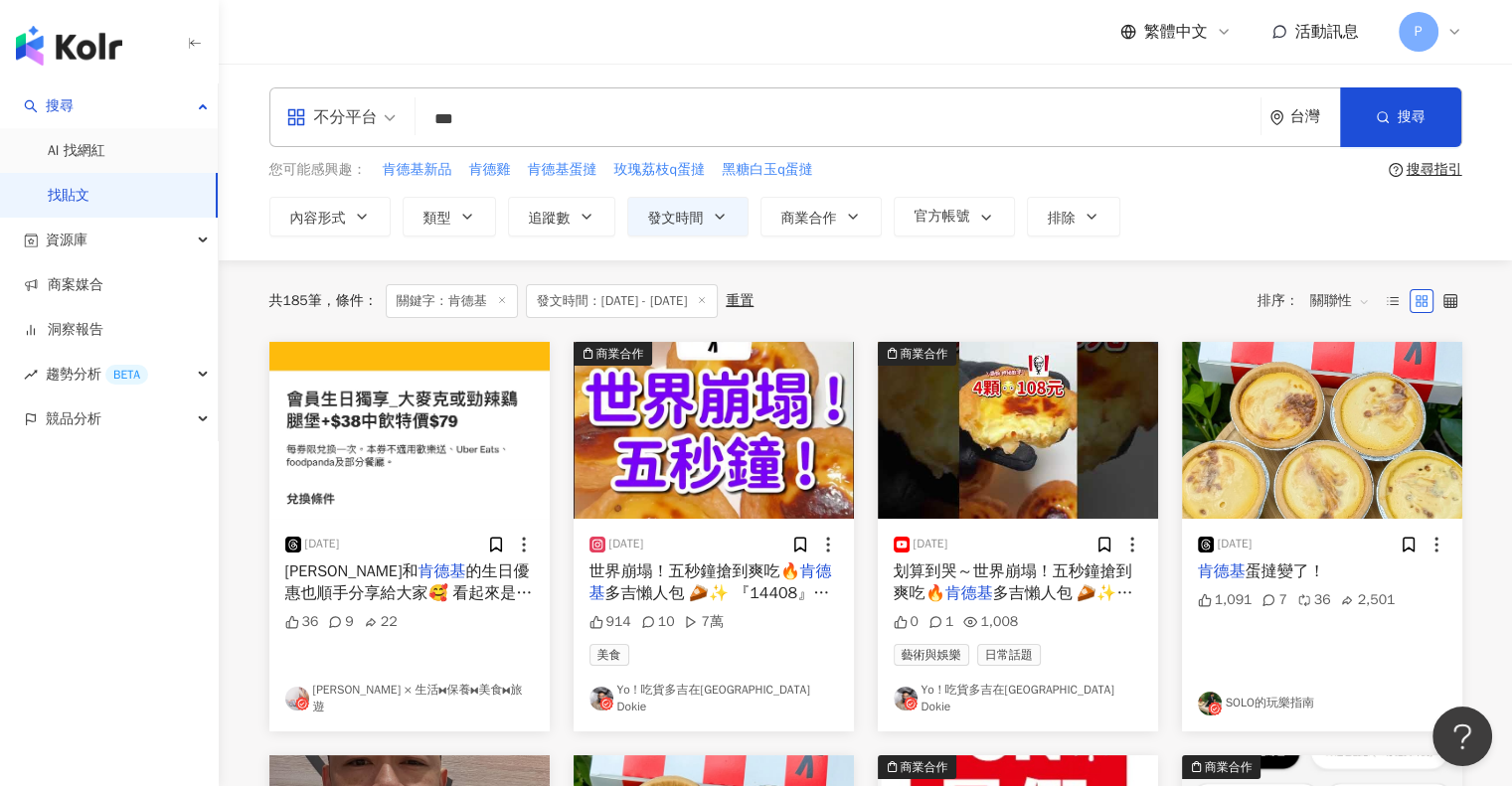 click on "**********" at bounding box center (866, 217) 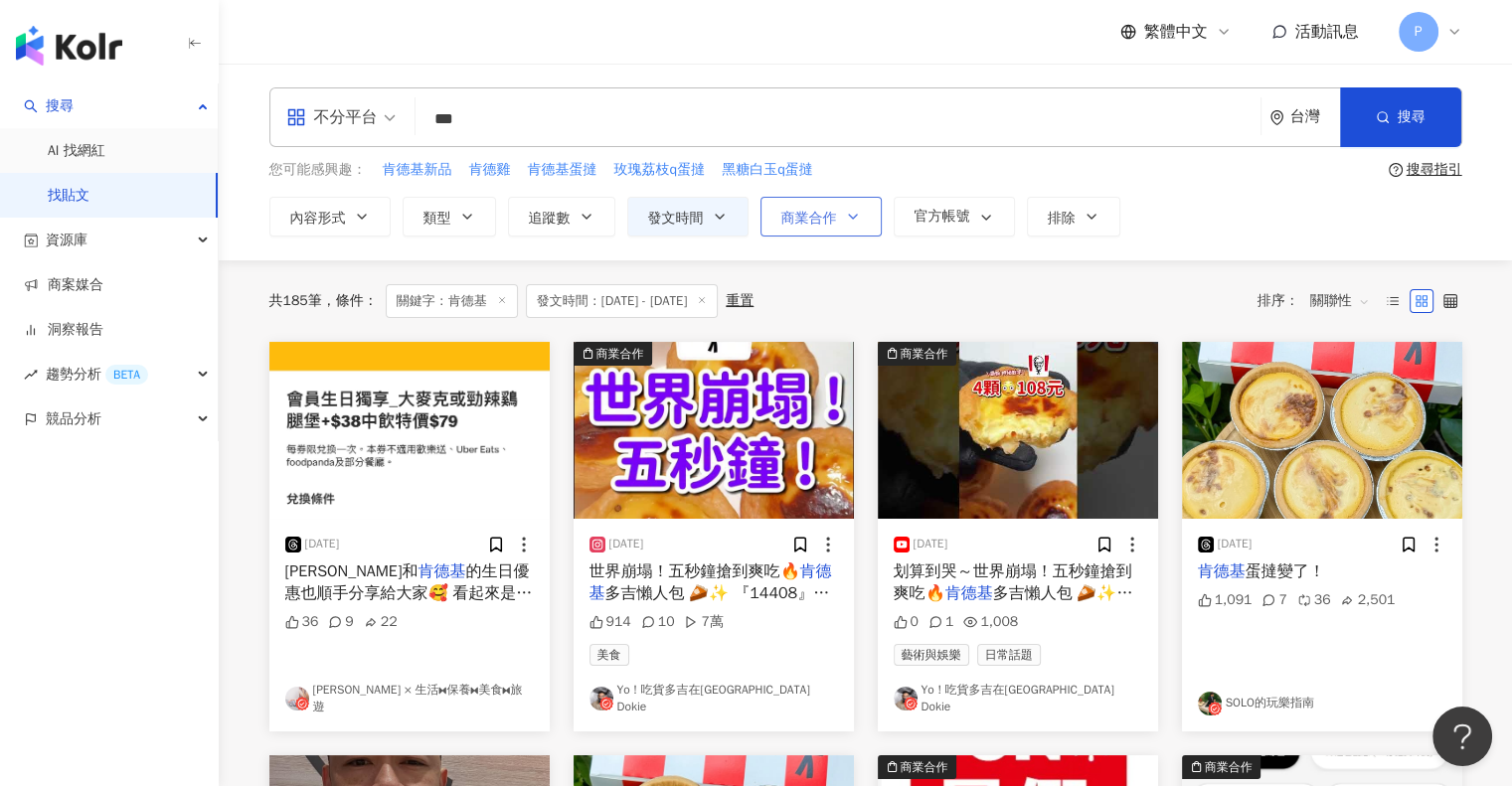 click 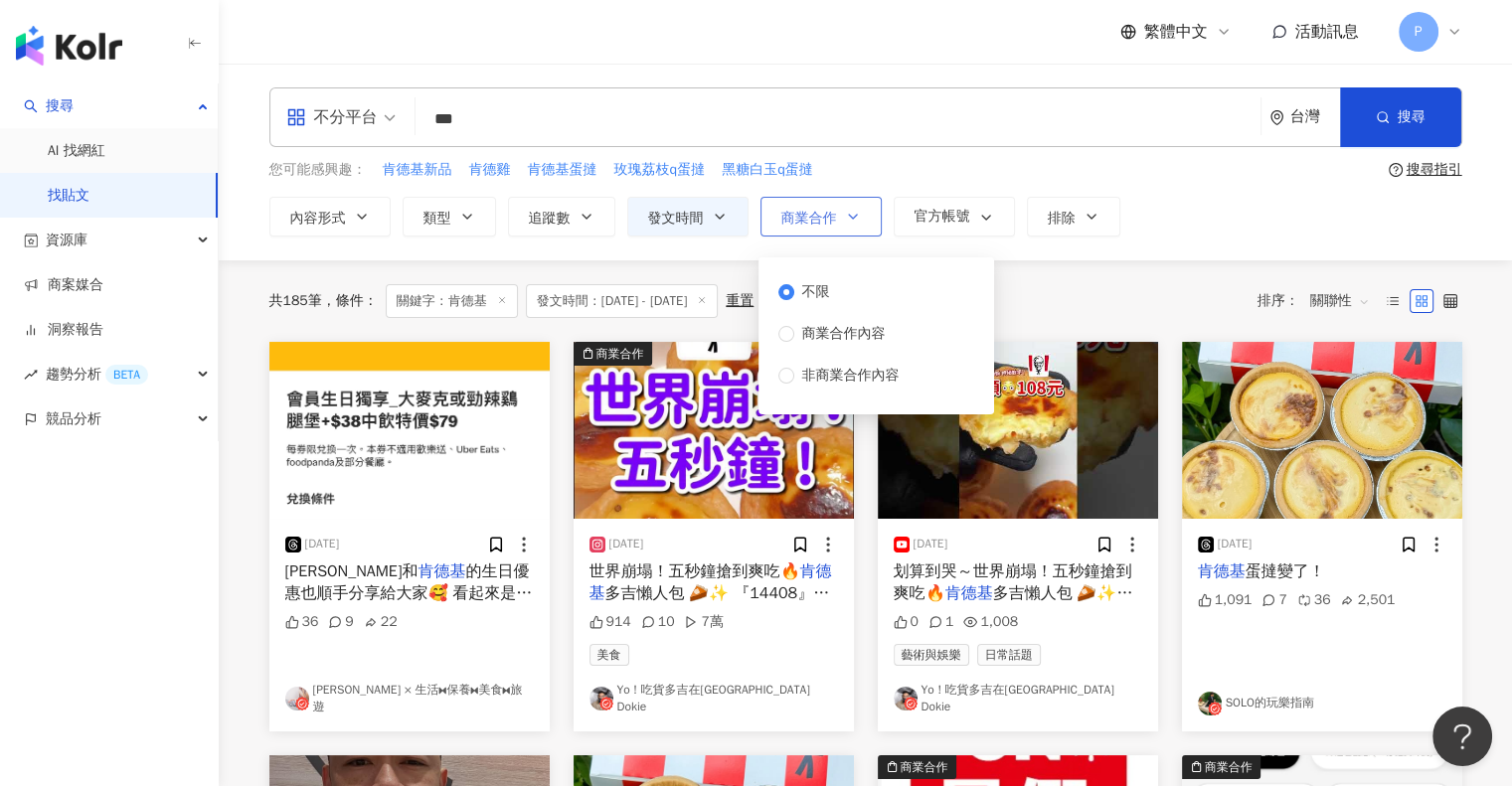 click 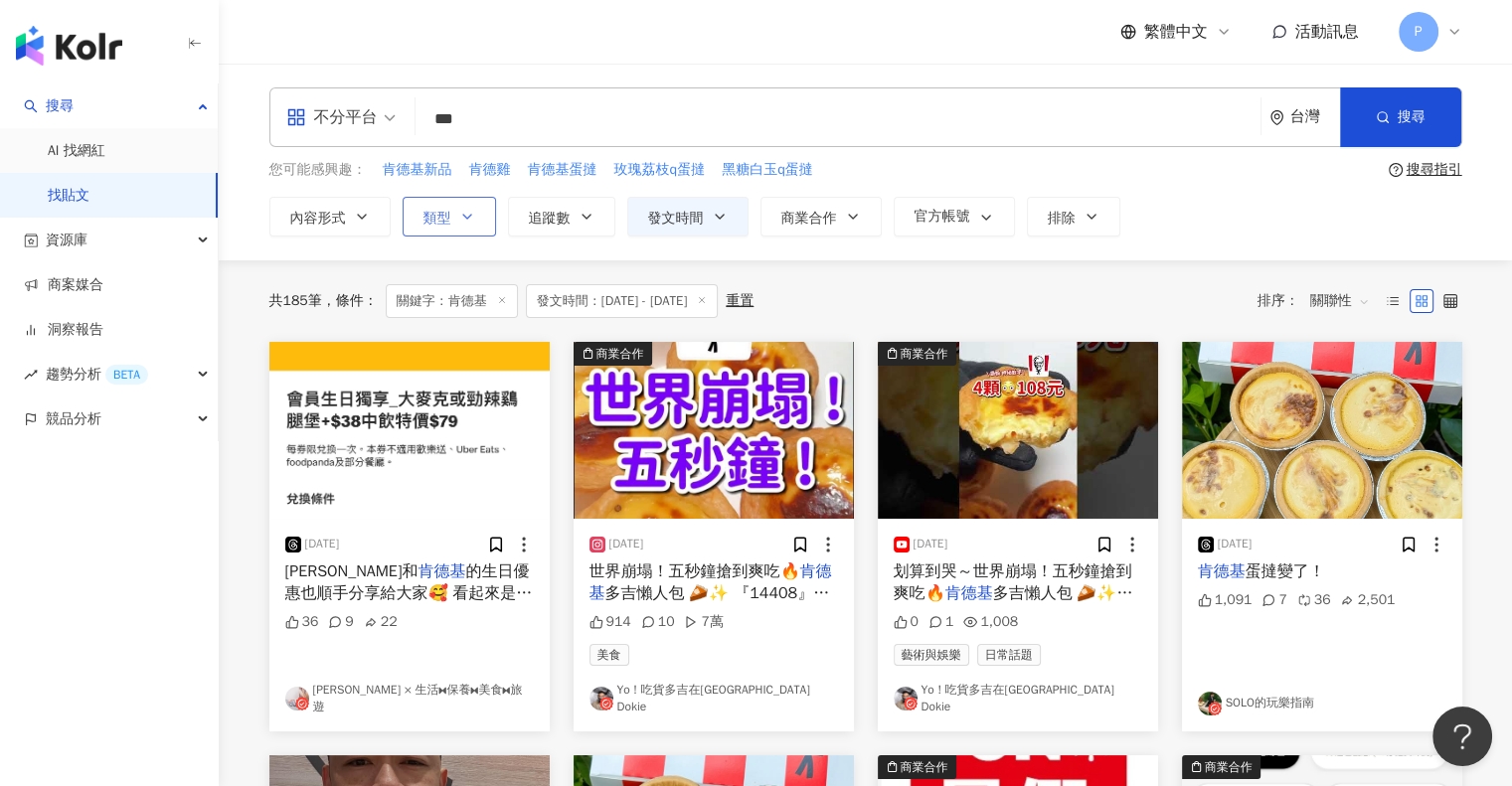 click on "類型" at bounding box center (437, 219) 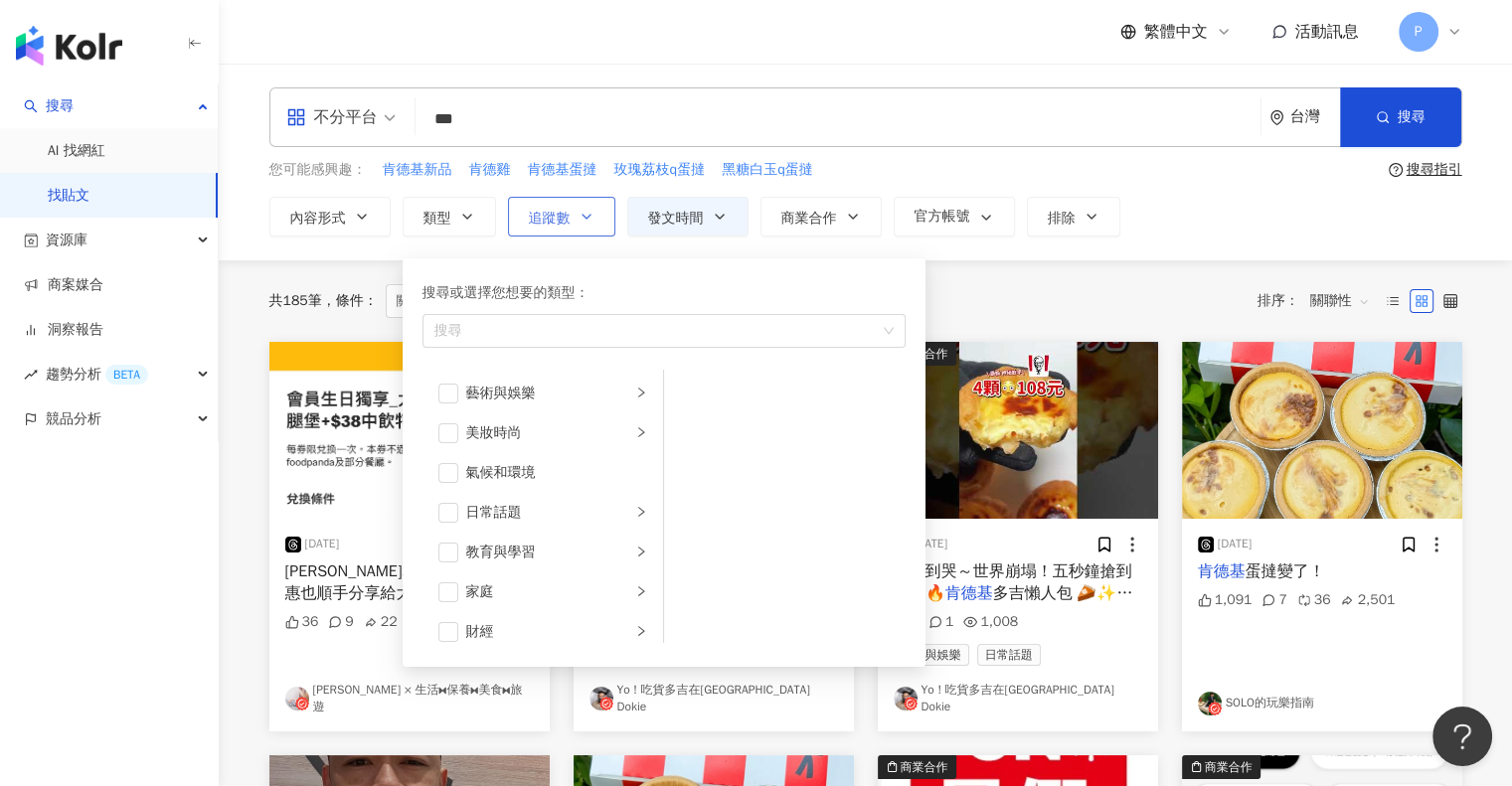 click on "追蹤數" at bounding box center [562, 217] 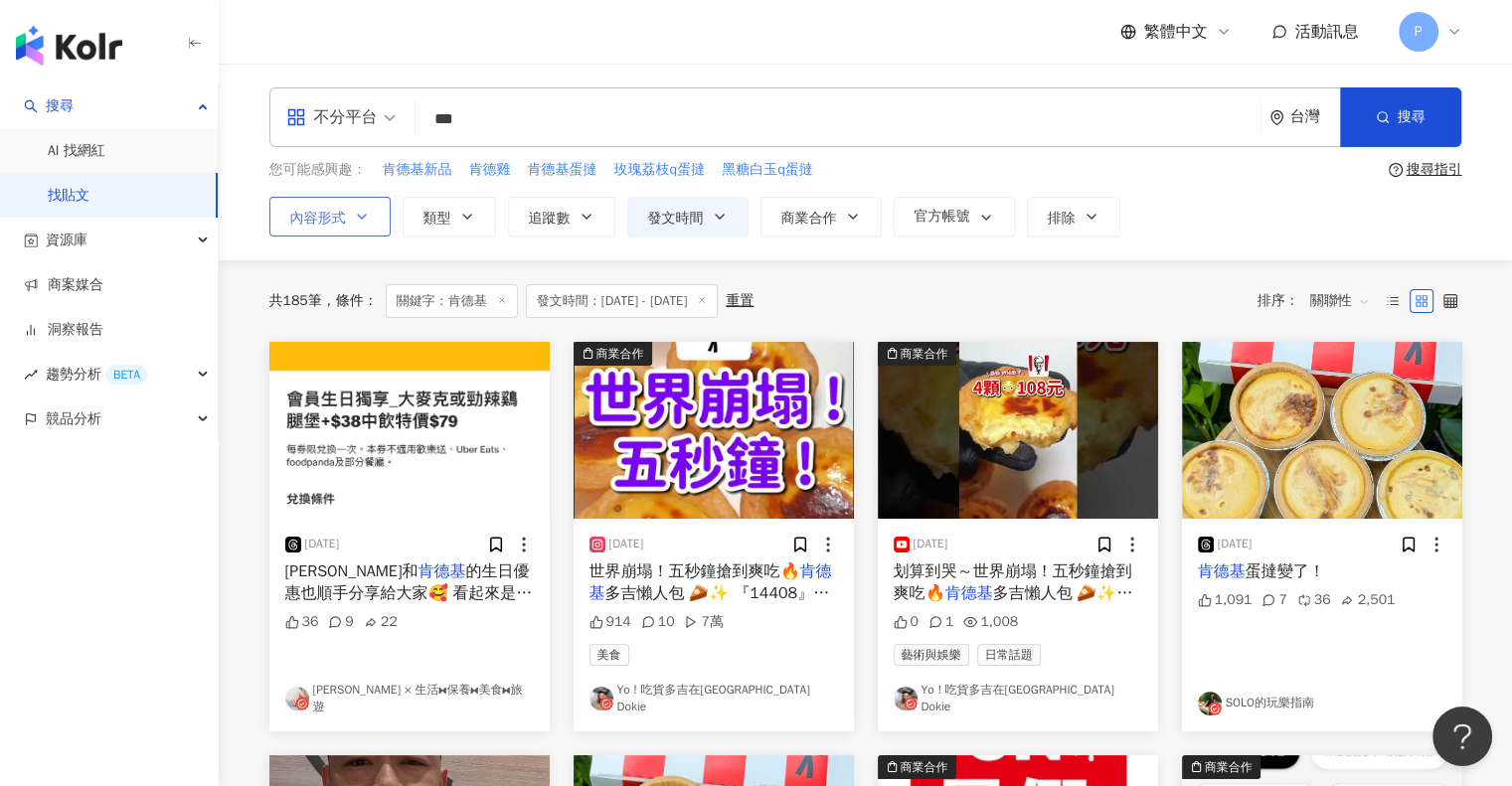 click on "**********" at bounding box center [866, 217] 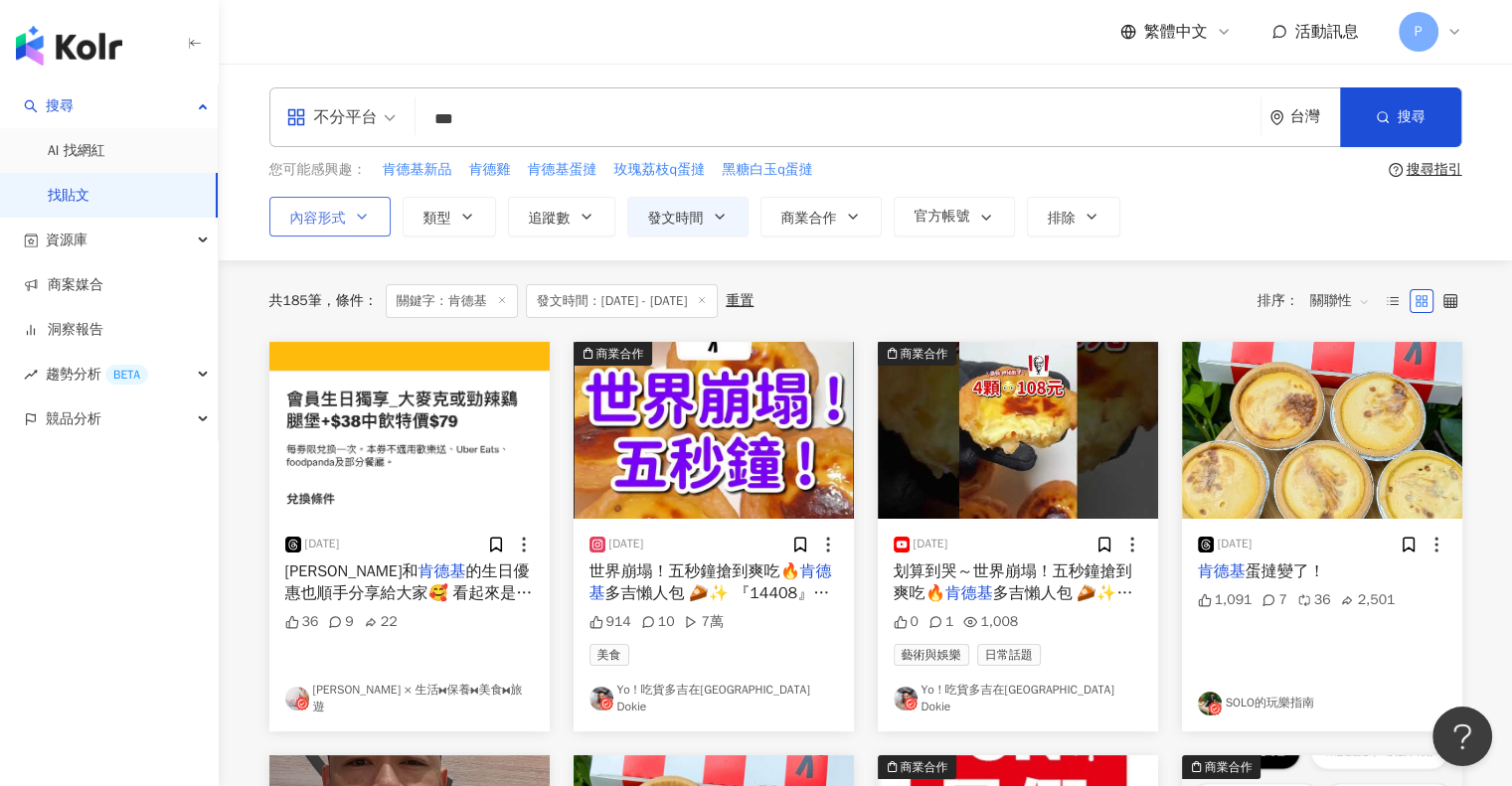 click on "內容形式" at bounding box center [330, 217] 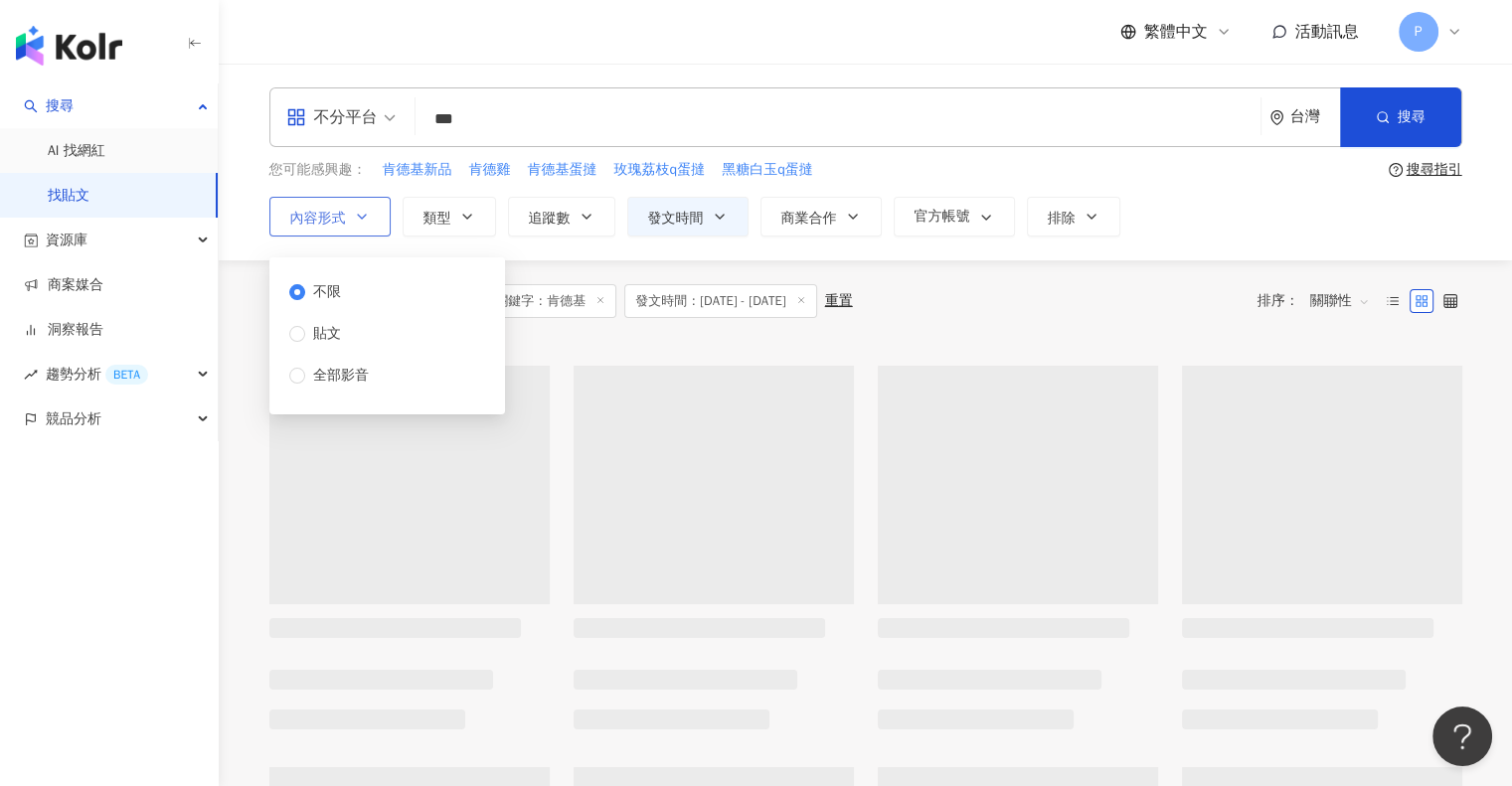 click 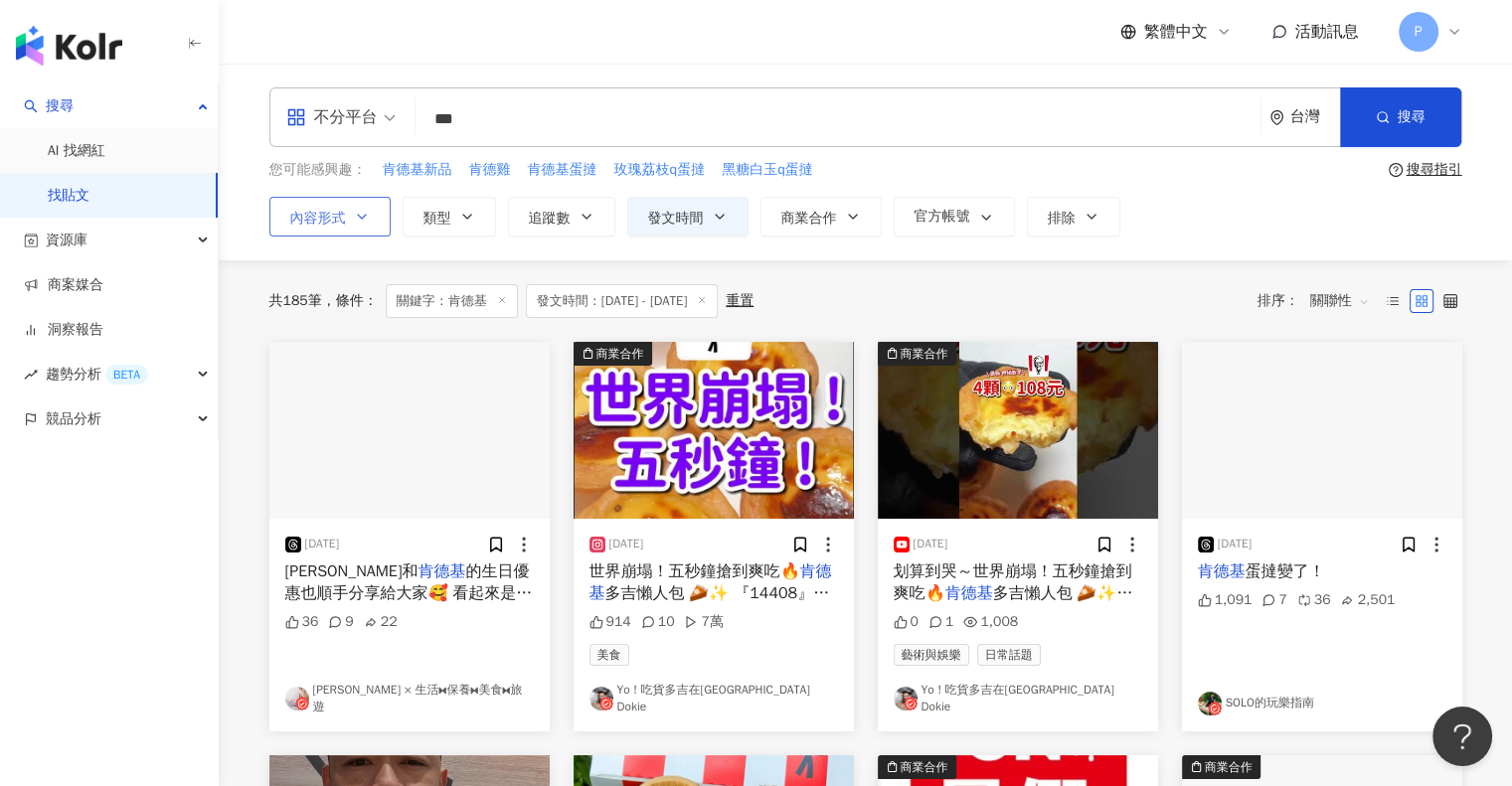 click on "內容形式" at bounding box center (330, 217) 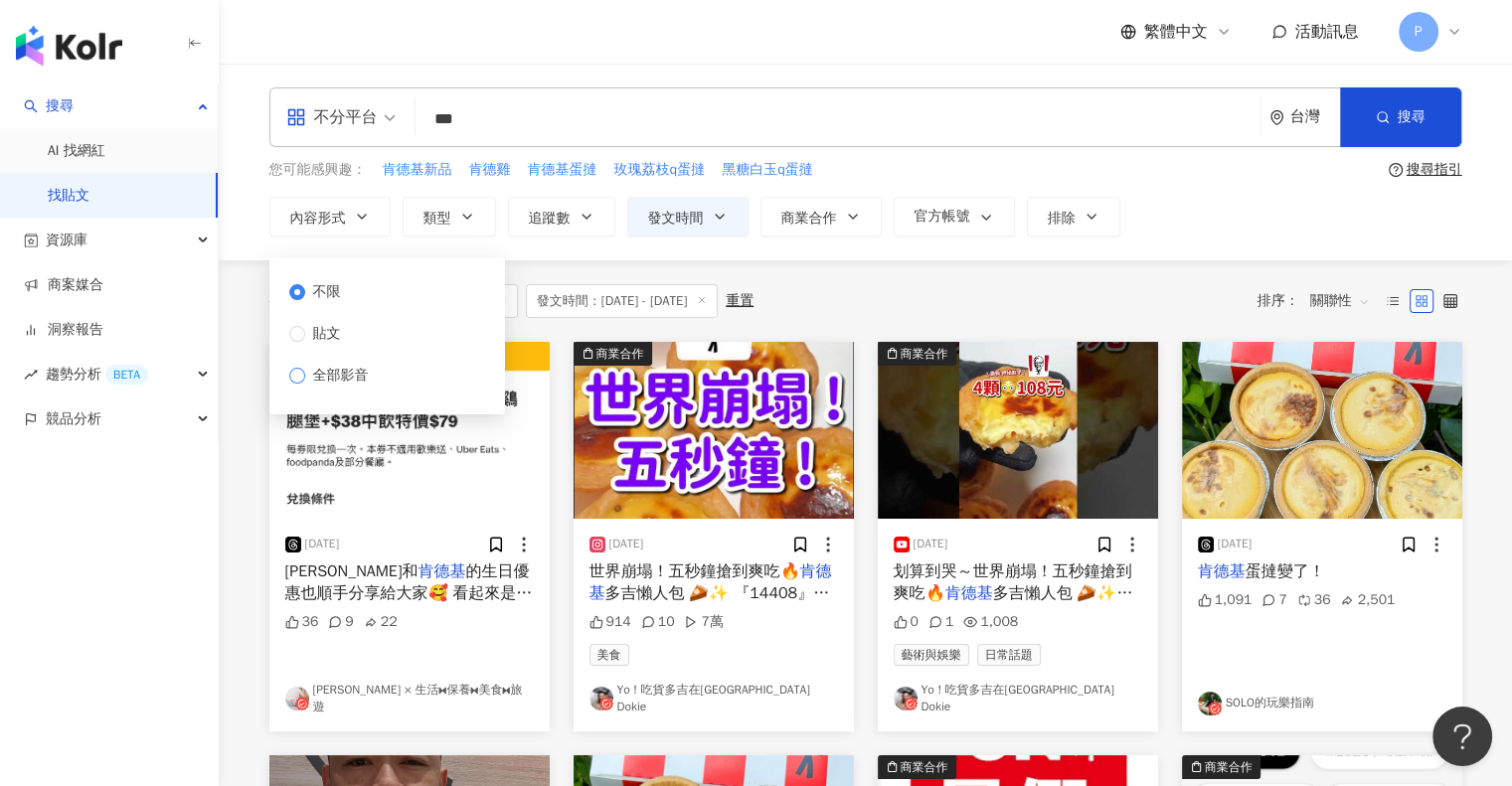 click on "全部影音" at bounding box center (341, 376) 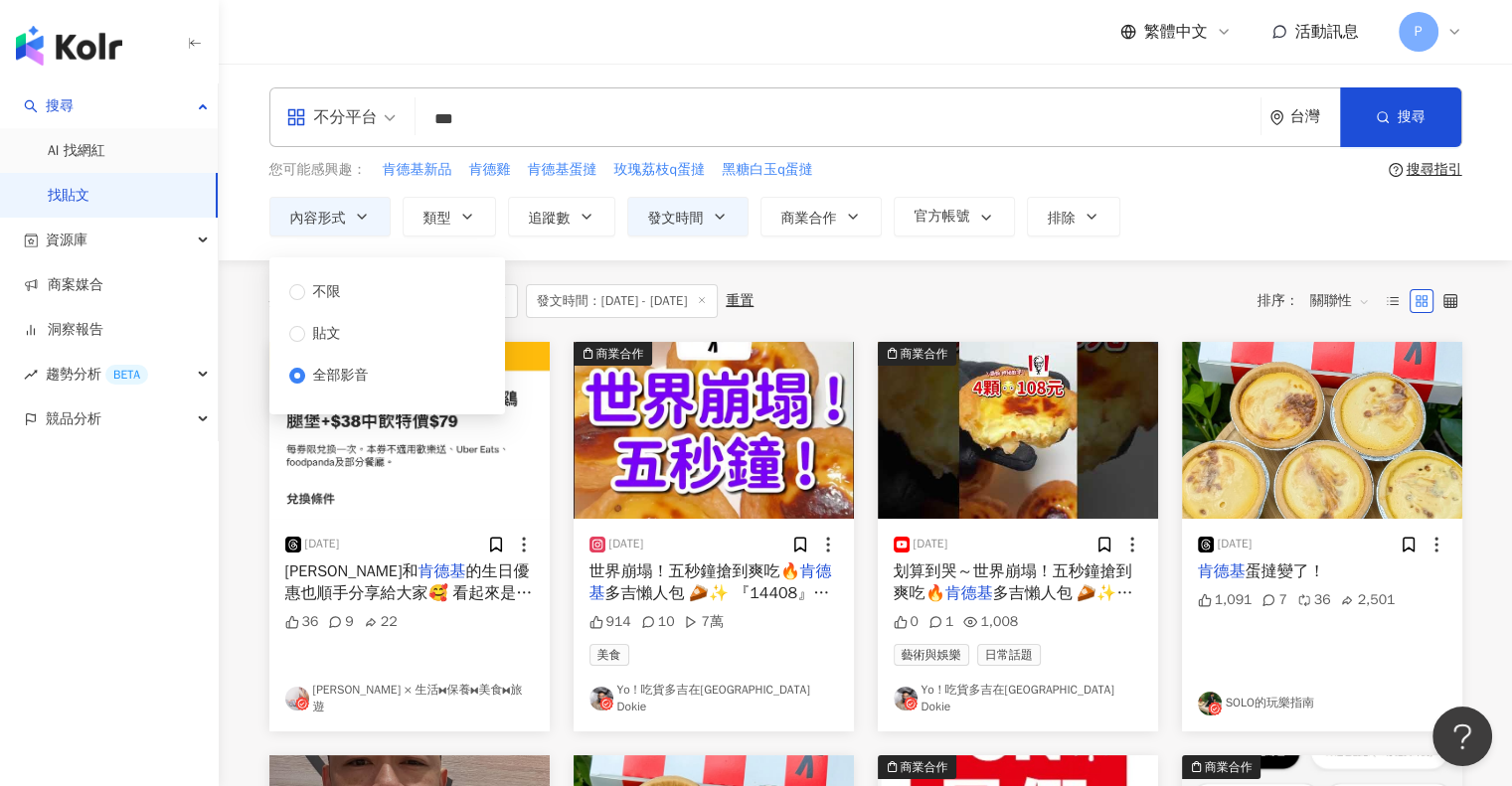click on "共  185  筆 條件 ： 關鍵字：肯德基 發文時間：[DATE] - [DATE] 重置 排序： 關聯性 [DATE] [PERSON_NAME]和 肯德基 的生日優惠也順手分享給大家🥰
看起來是 肯德基 爺爺比較大方一點點🤏 36 9 22 [PERSON_NAME] × 生活⧓保養⧓美食⧓旅遊 商業合作 [DATE] 世界崩塌！五秒鐘搶到[PERSON_NAME]吃🔥
肯德基 多吉懶人包 🥧✨
『14408』『14408』『14408』
我先說！蛋撻控一定要衝！！
📍 4 個只要 $108，划算到哭～
重點是 👉 神秘優惠代碼：14408
輸入直接爽吃蛋撻！！
⏰ 限時＋限量，手慢就吃不到！
💥 甜點控快筆記！
蛋撻趁熱吃根本幸福感爆表🥹
—
影片照片未經授權，請勿任意轉載使用
™️ 尊重著作權 ®️
#多吉懶人包 # 肯德基  # 肯德基 蛋撻
#蛋撻優惠 #蛋撻控必吃 #神秘數字優惠
# 肯德基 甜點 # 肯德基 優惠 914 10 [DEMOGRAPHIC_DATA] ! 吃貨多吉在[GEOGRAPHIC_DATA] Dokie 商業合作 [DATE] 肯德基 0 1 1,008 1,091 7" at bounding box center (866, 954) 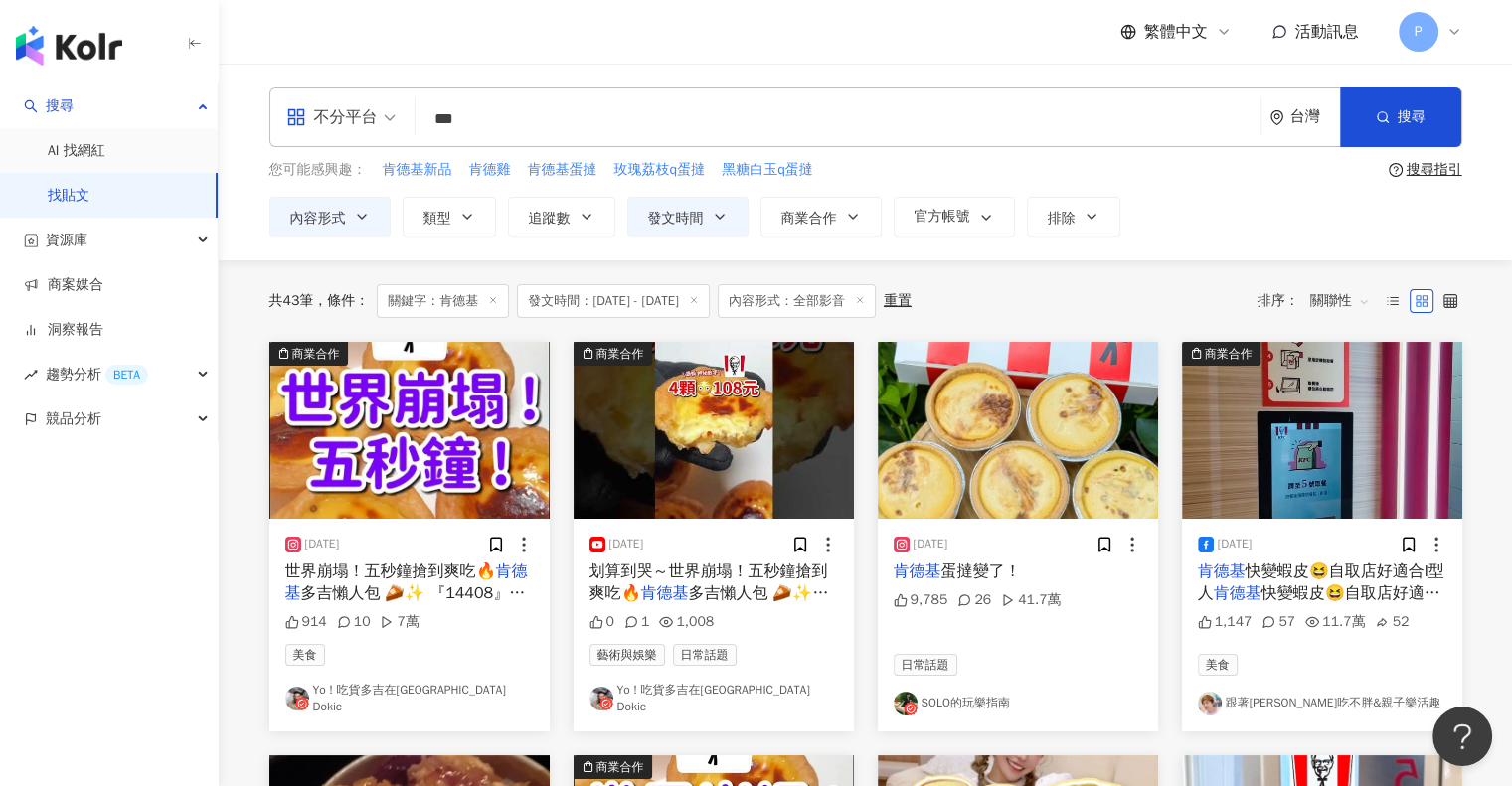 click at bounding box center (1322, 430) 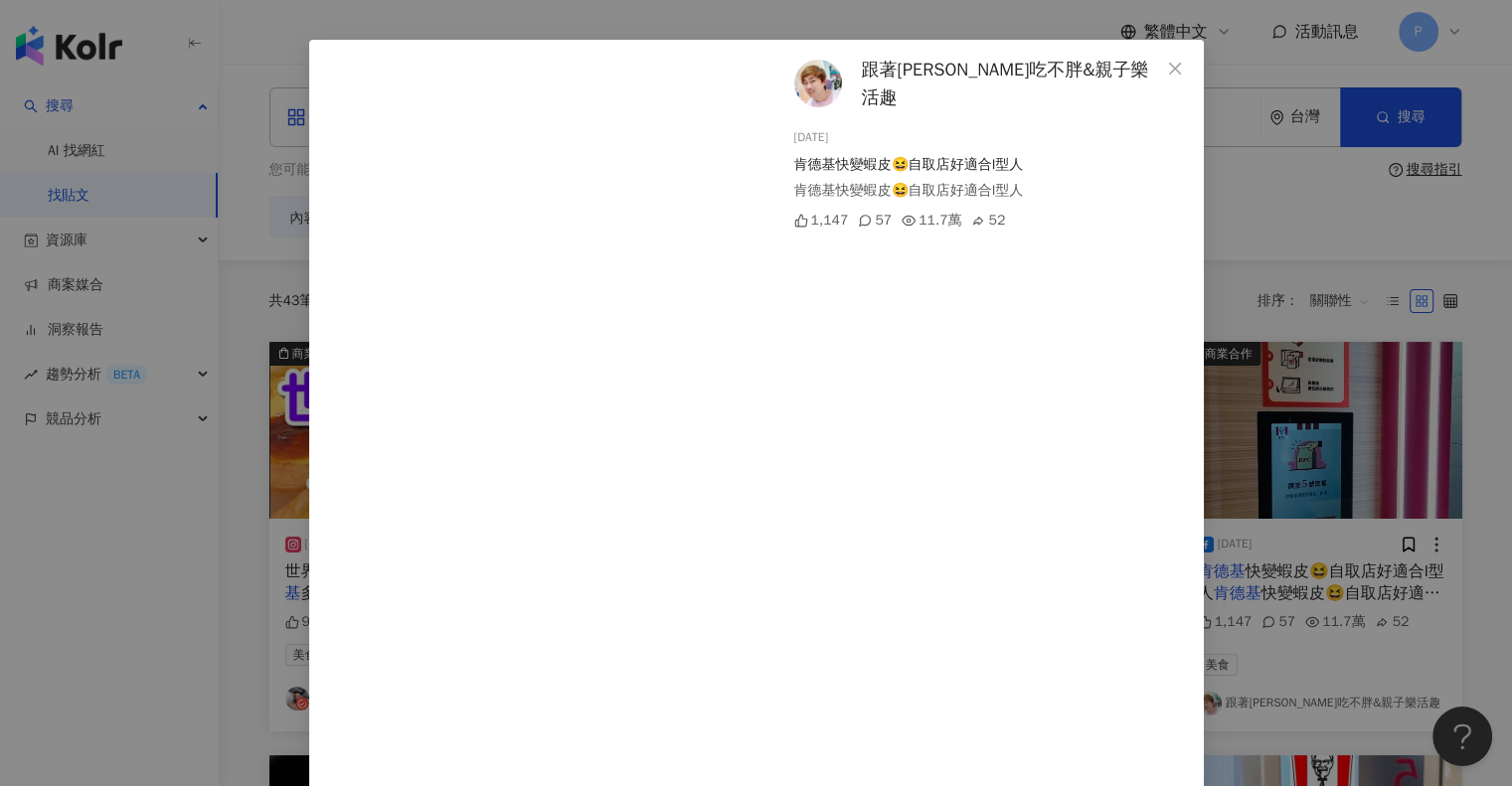 scroll, scrollTop: 0, scrollLeft: 0, axis: both 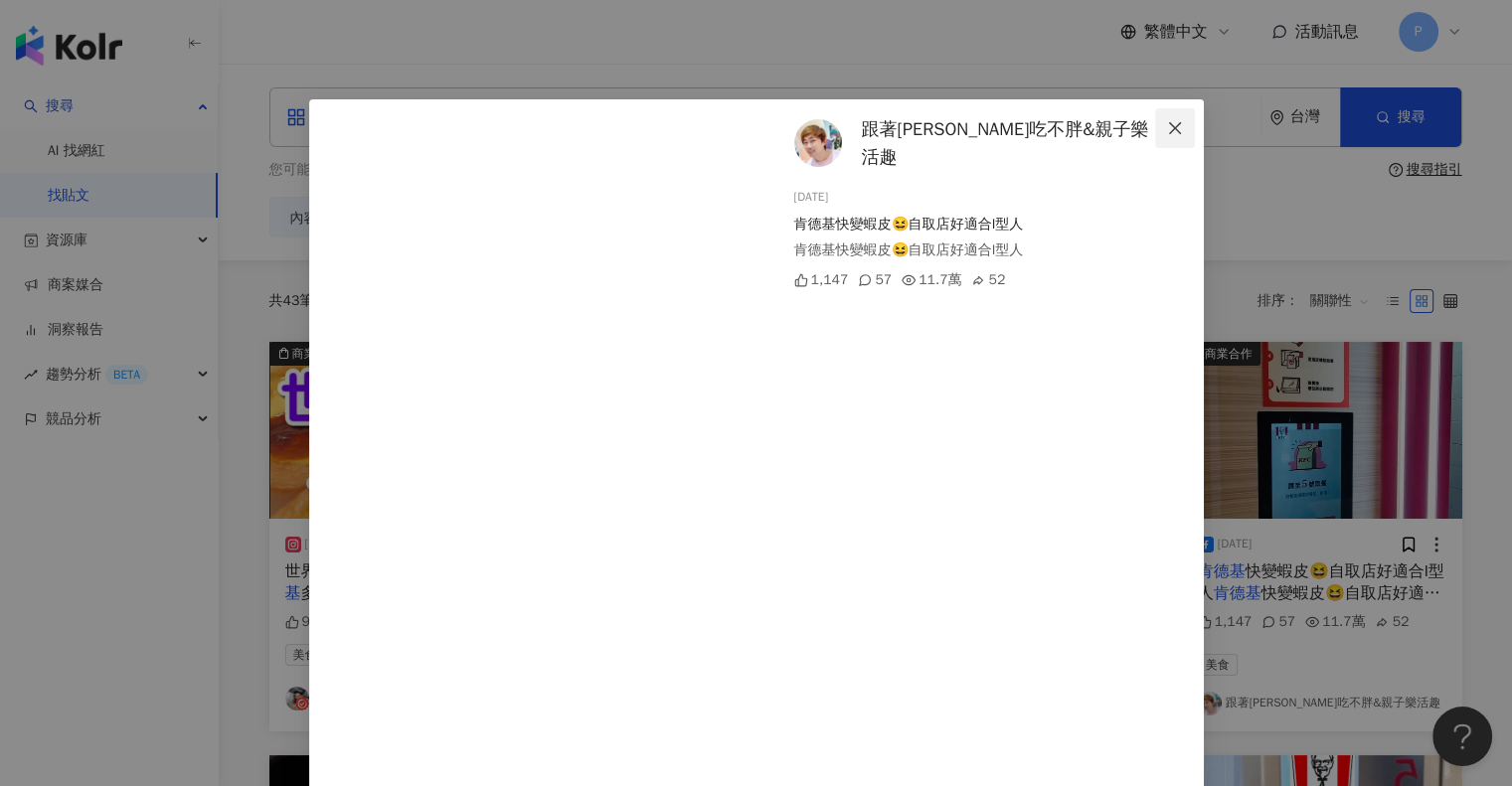click 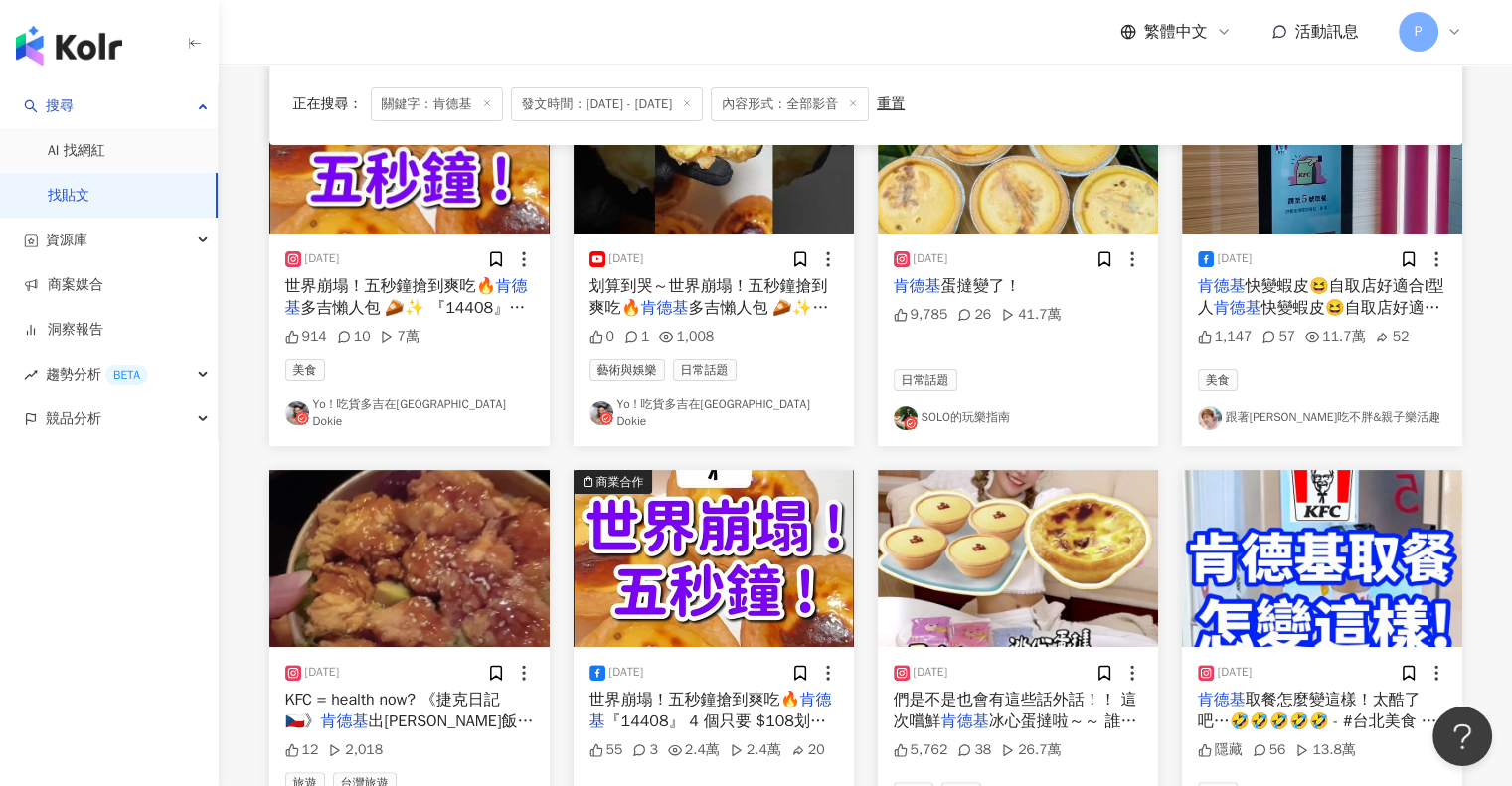 scroll, scrollTop: 298, scrollLeft: 0, axis: vertical 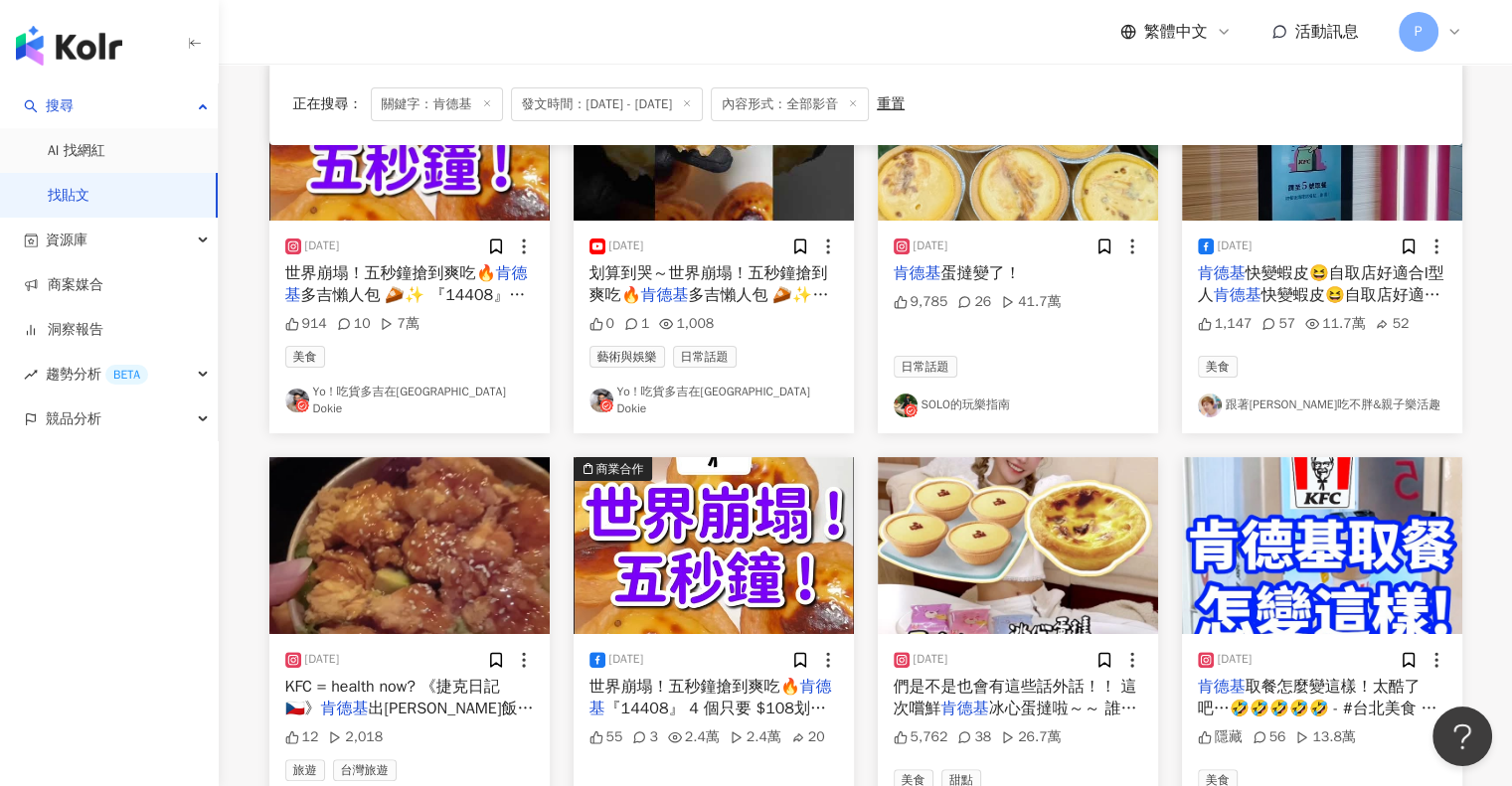 click at bounding box center [1322, 546] 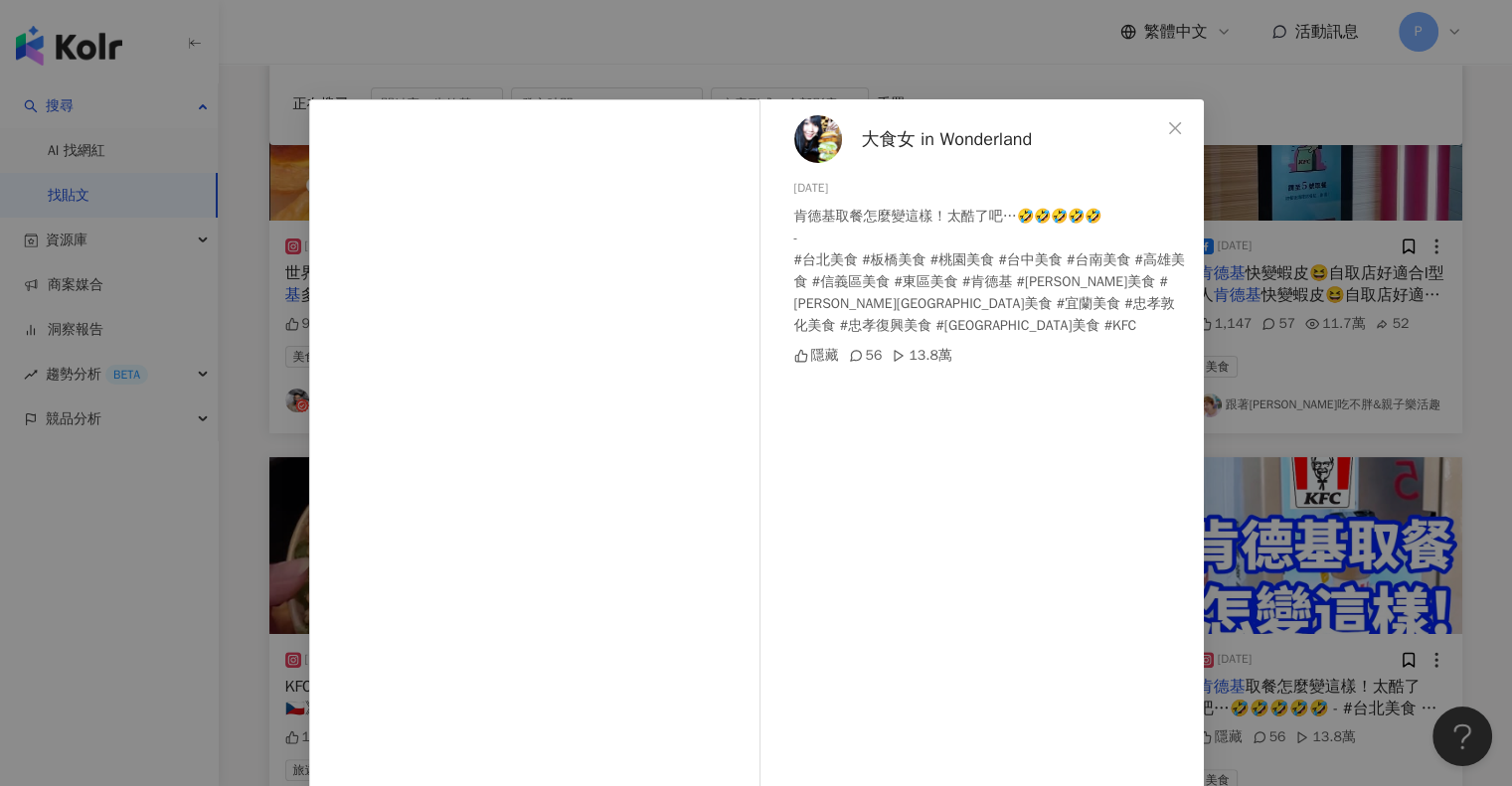 click on "大食女 in Wonderland [DATE] 肯德基取餐怎麼變這樣！太酷了吧…🤣🤣🤣🤣🤣
-
#台北美食 #板橋美食 #桃園美食 #台中美食 #台南美食 #高雄美食 #信義區美食 #東區美食 #肯德基 #[PERSON_NAME]美食 #[PERSON_NAME][GEOGRAPHIC_DATA]美食 #宜蘭美食 #忠孝敦化美食 #忠孝復興美食 #[GEOGRAPHIC_DATA]美食 #KFC 隱藏 56 13.8萬 查看原始貼文" at bounding box center [756, 393] 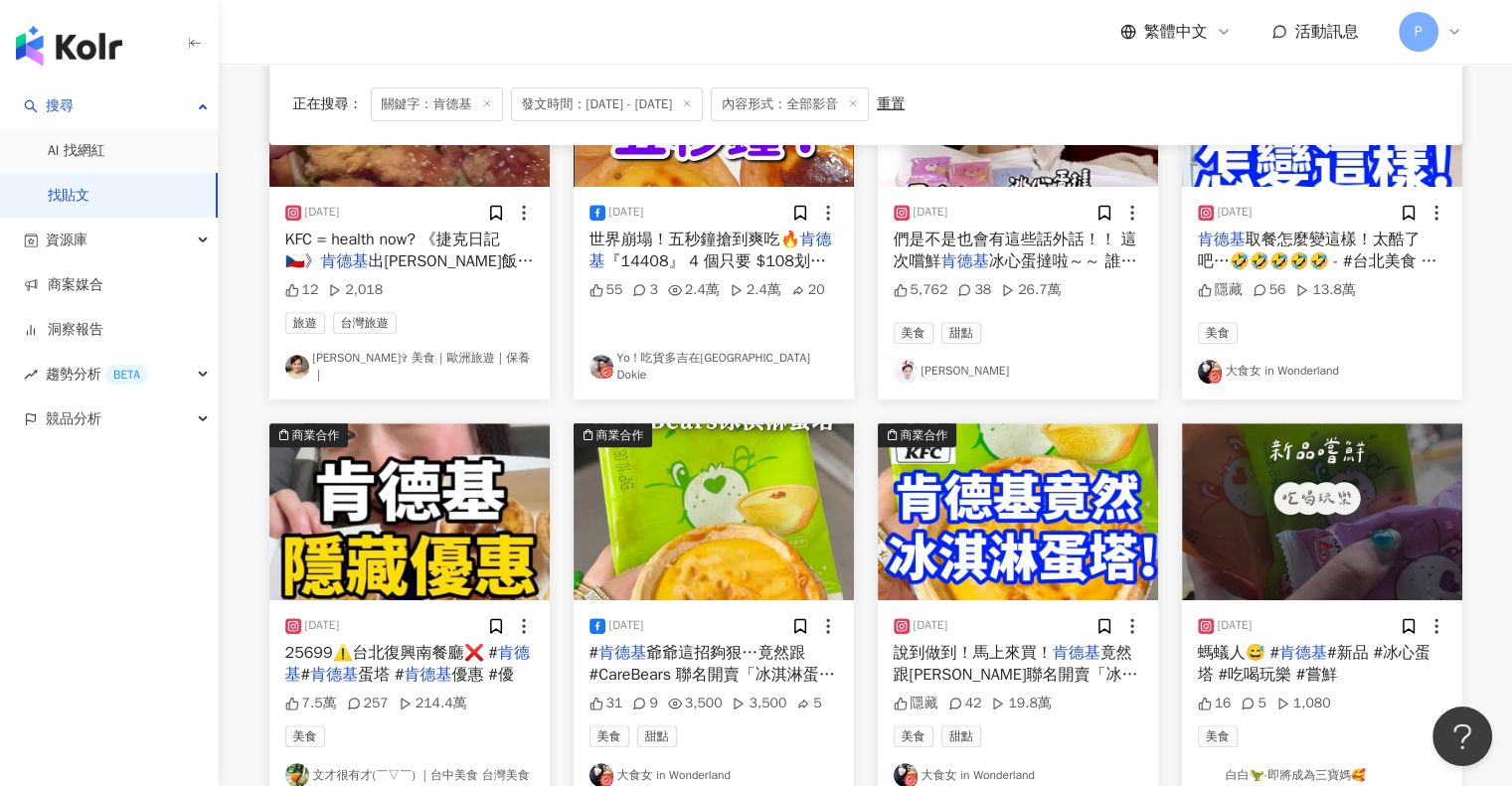 scroll, scrollTop: 894, scrollLeft: 0, axis: vertical 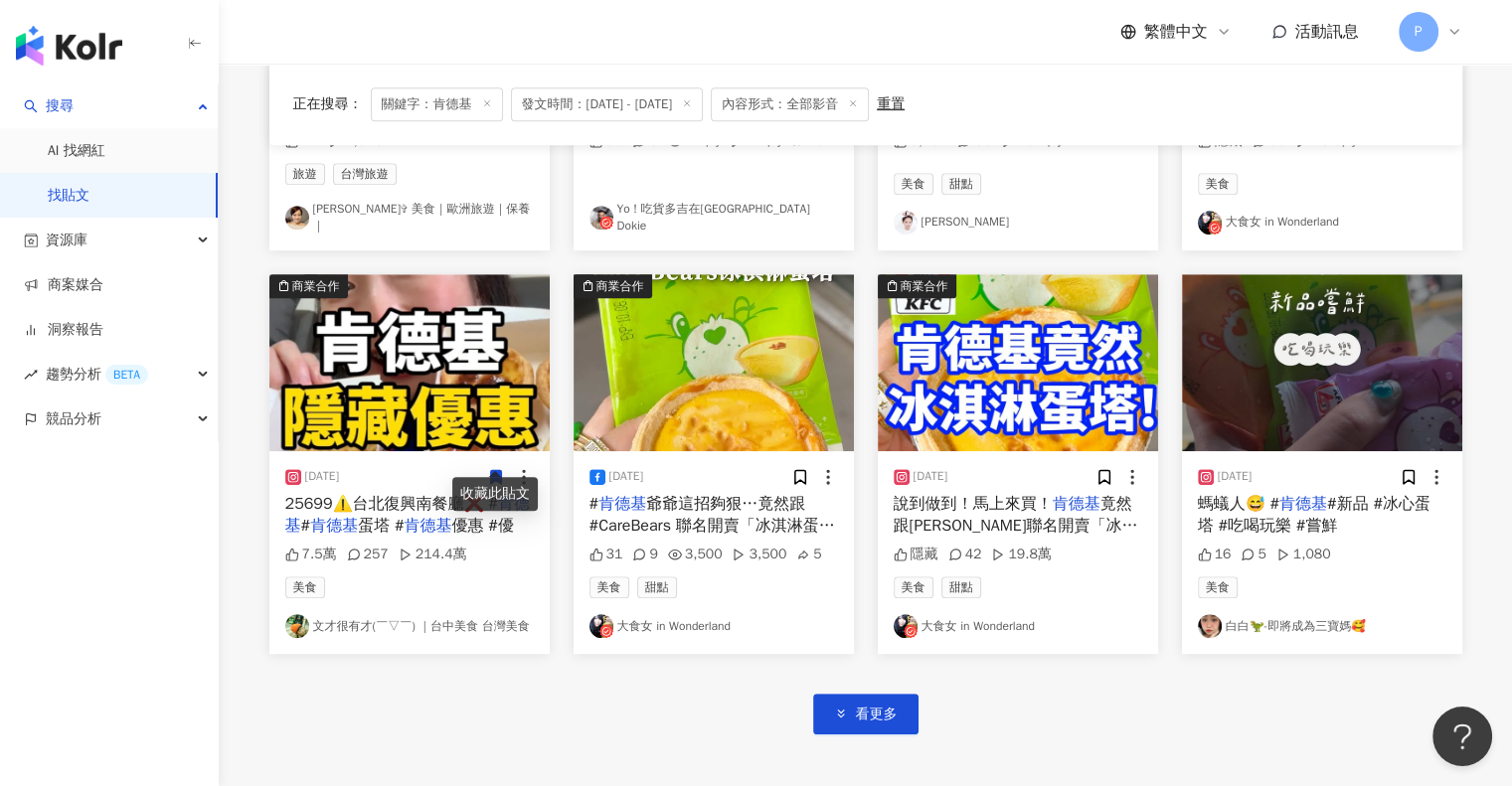 click at bounding box center (410, 363) 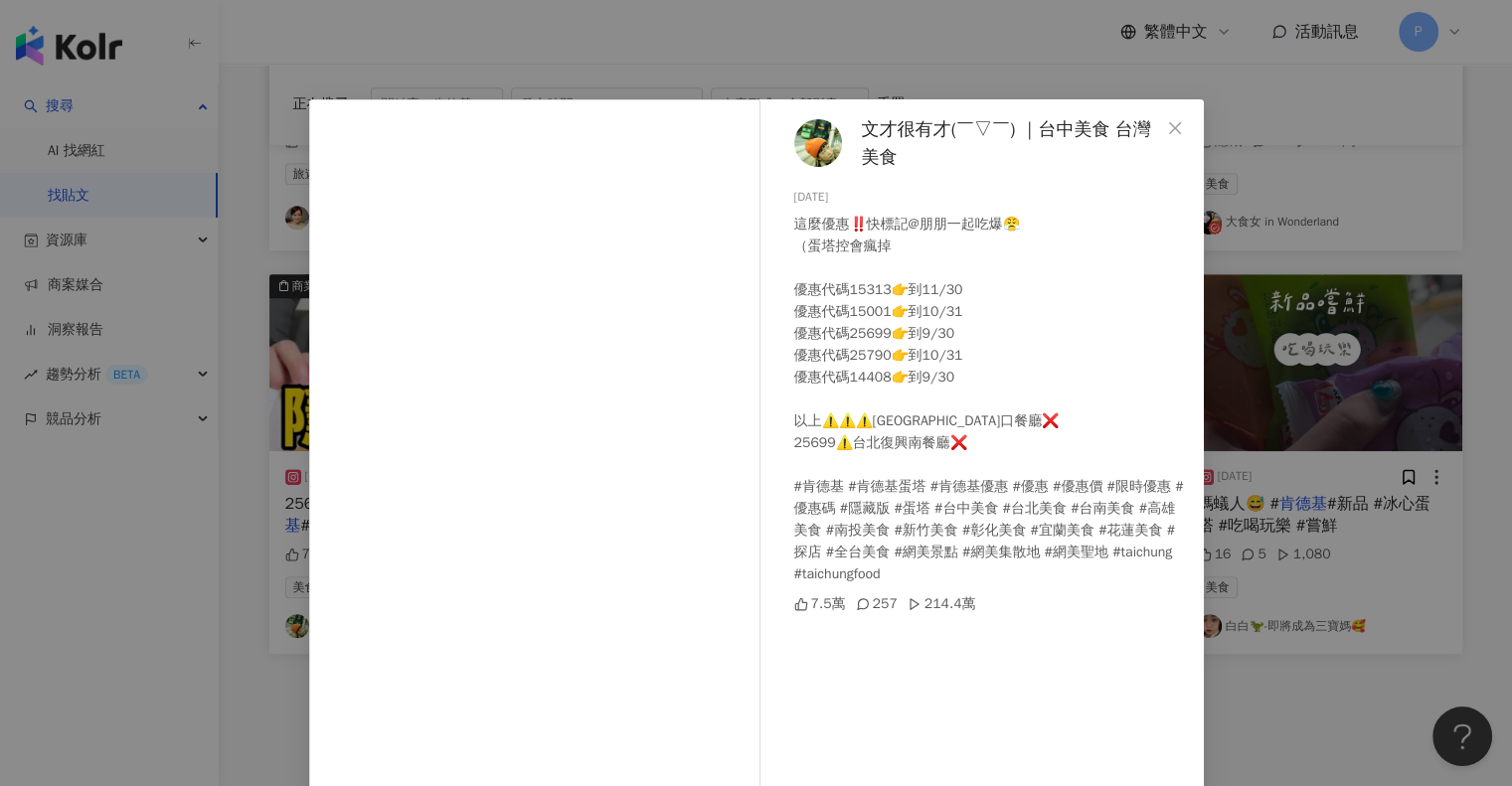 drag, startPoint x: 1338, startPoint y: 619, endPoint x: 1322, endPoint y: 611, distance: 17.888544 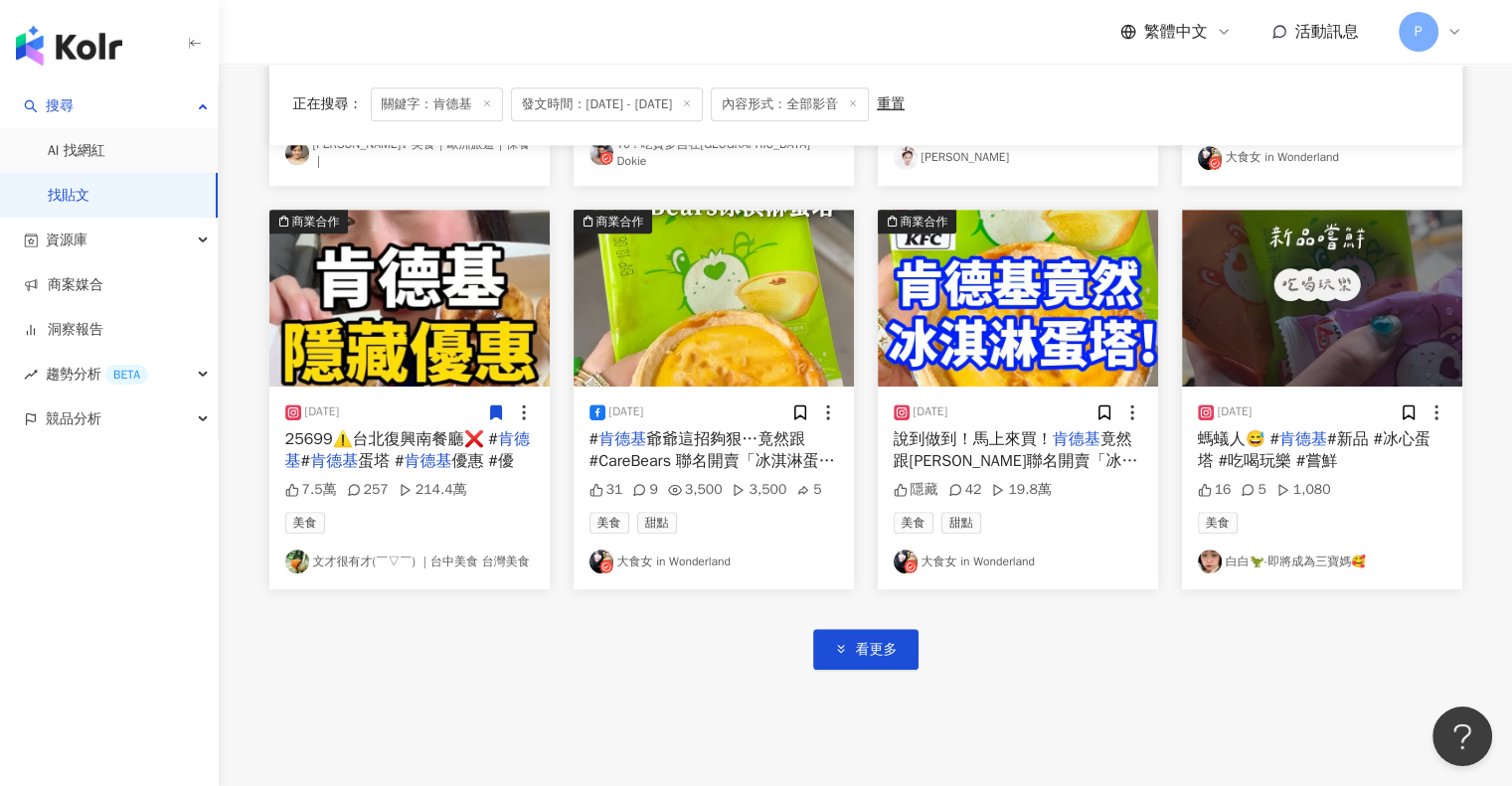 scroll, scrollTop: 994, scrollLeft: 0, axis: vertical 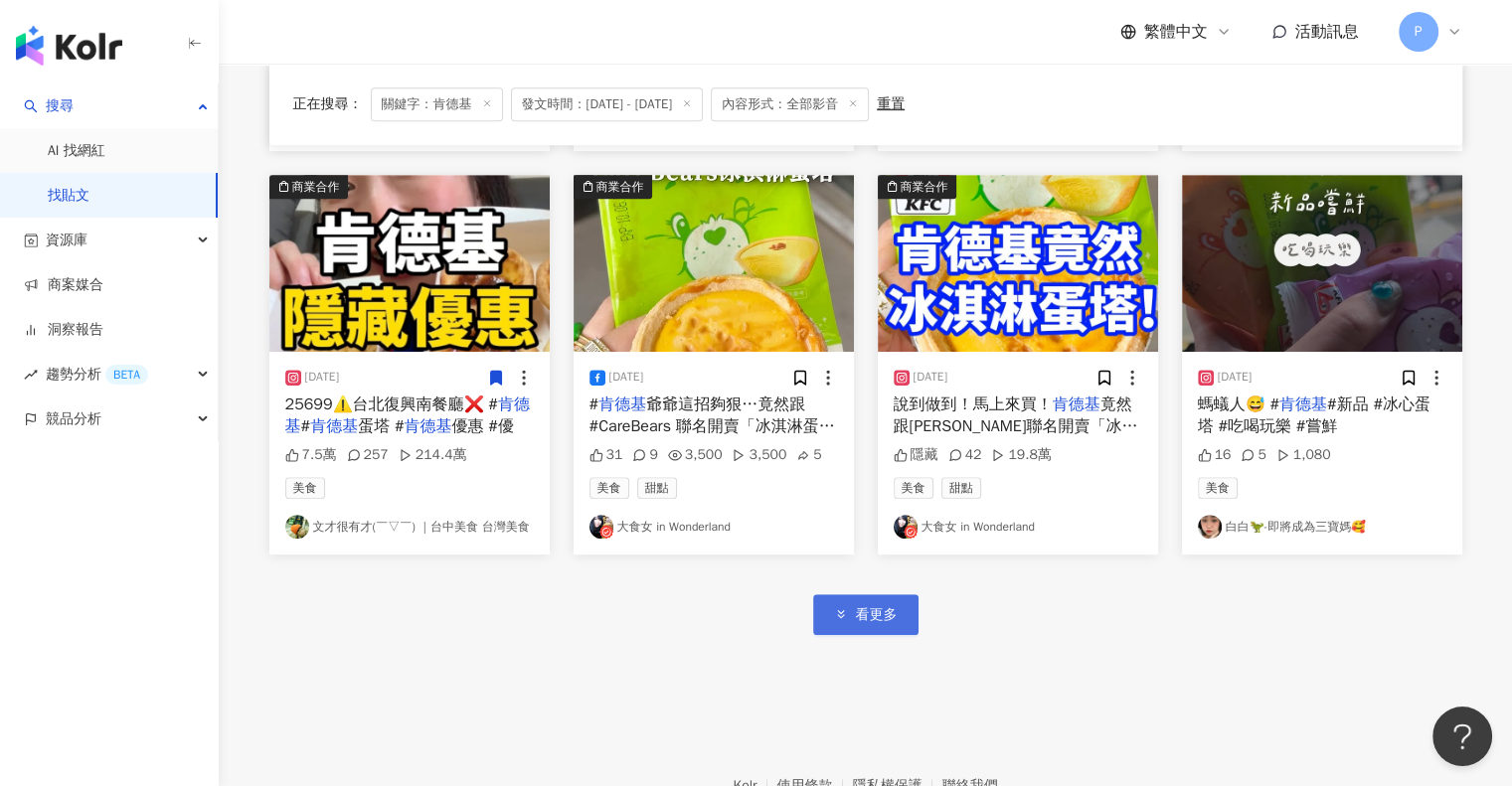 click on "看更多" at bounding box center (877, 615) 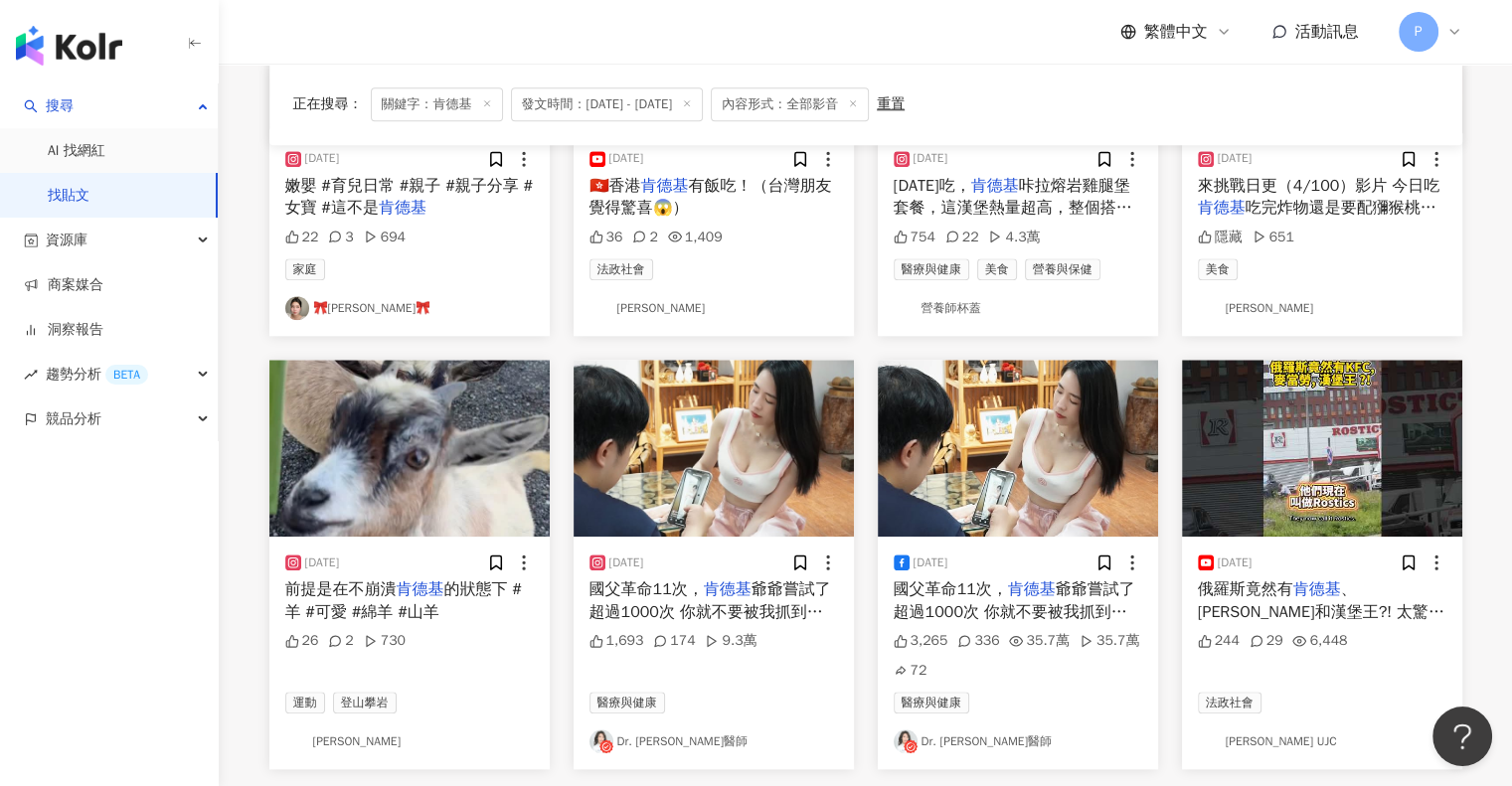scroll, scrollTop: 2186, scrollLeft: 0, axis: vertical 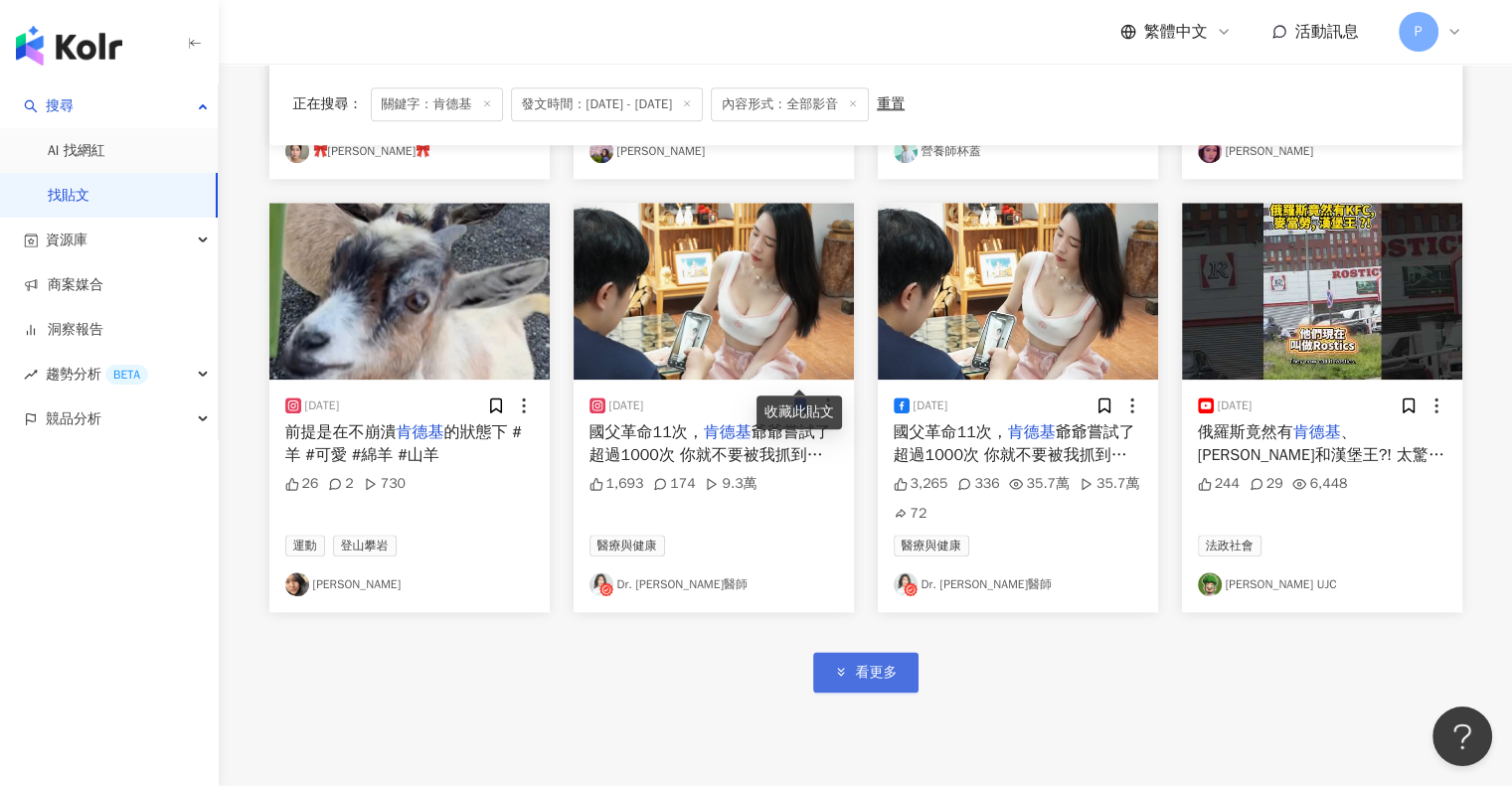 click 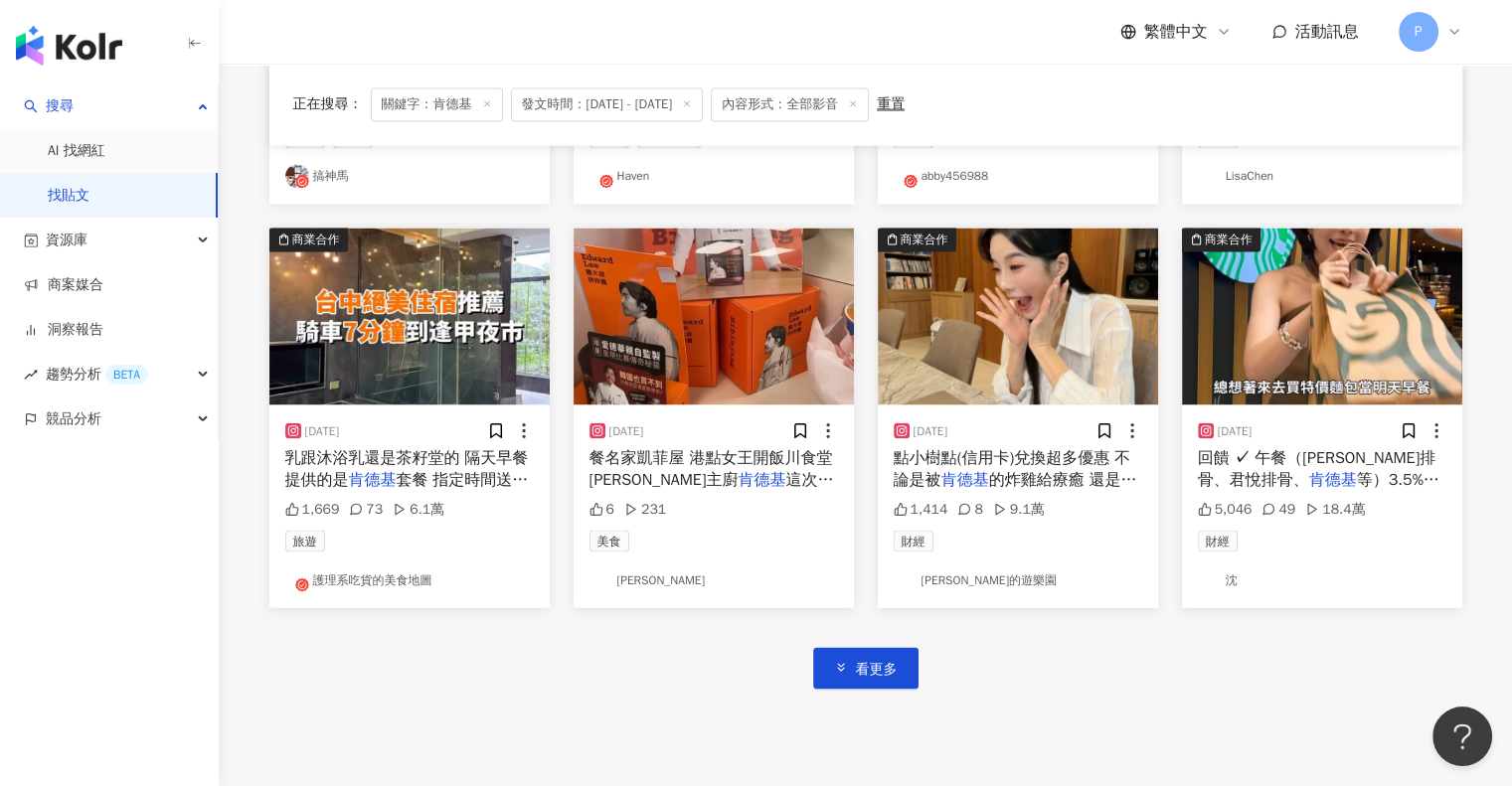 scroll, scrollTop: 3540, scrollLeft: 0, axis: vertical 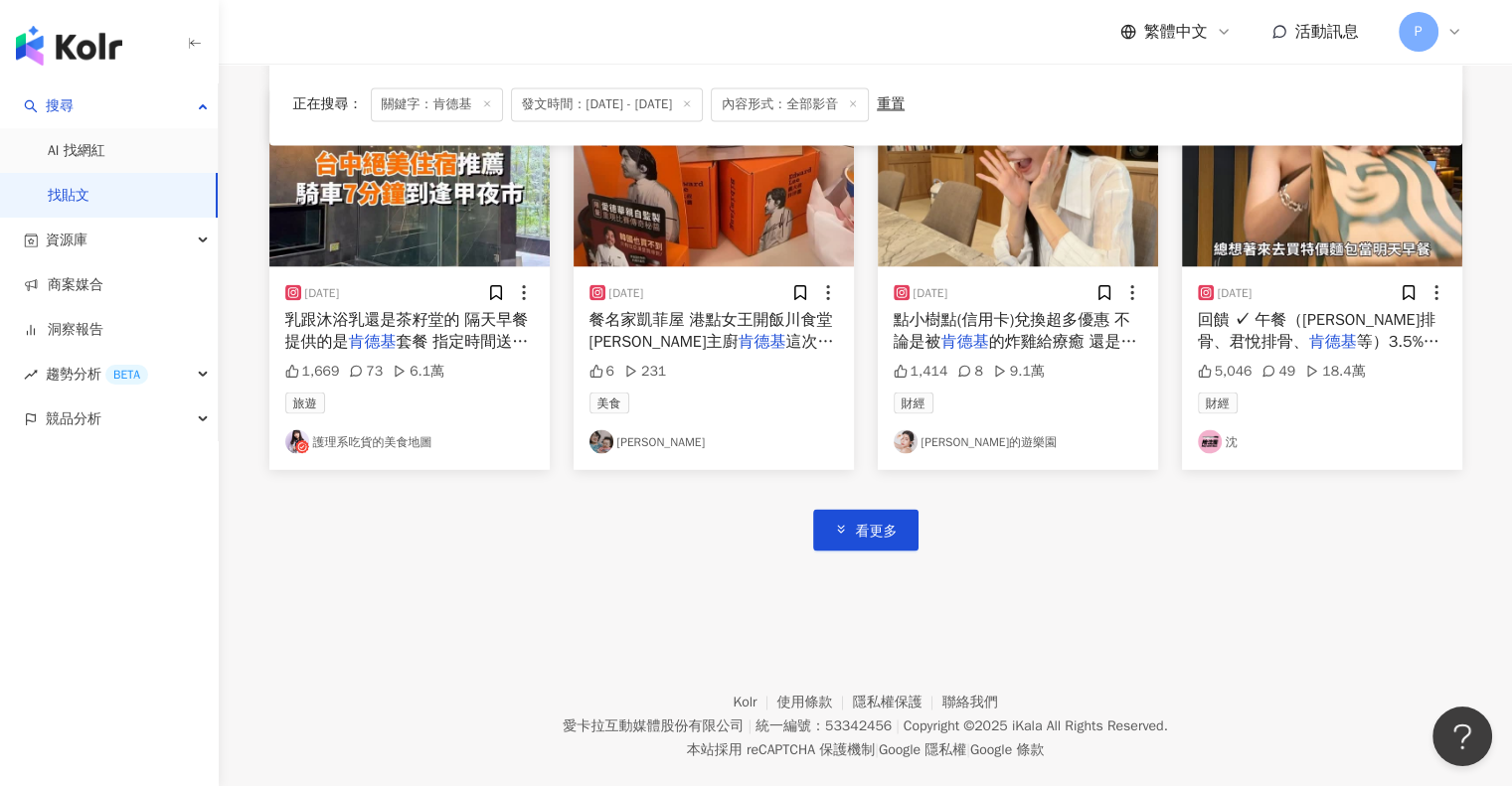 click on "看更多" at bounding box center [866, 509] 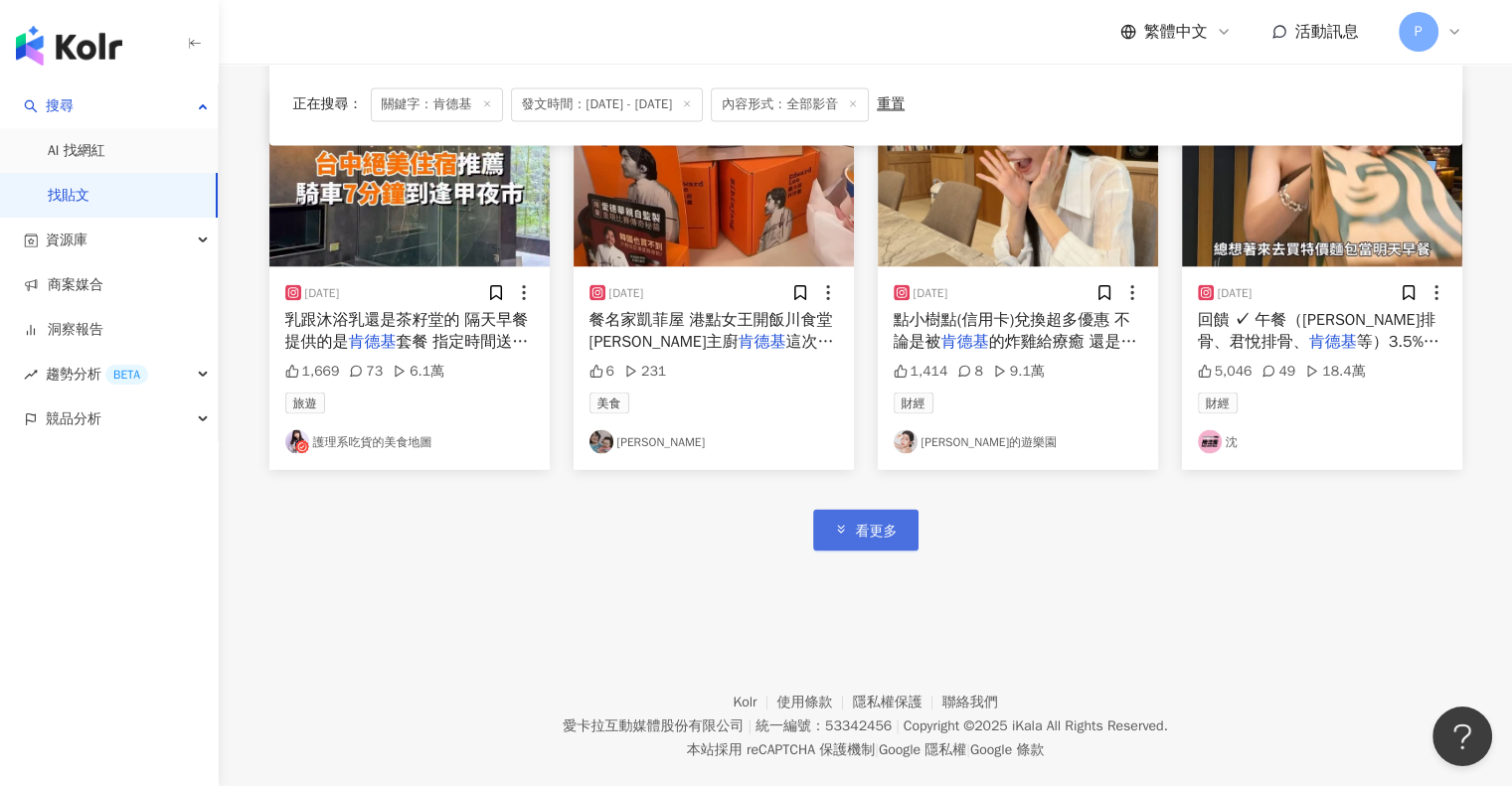 click on "看更多" at bounding box center [877, 531] 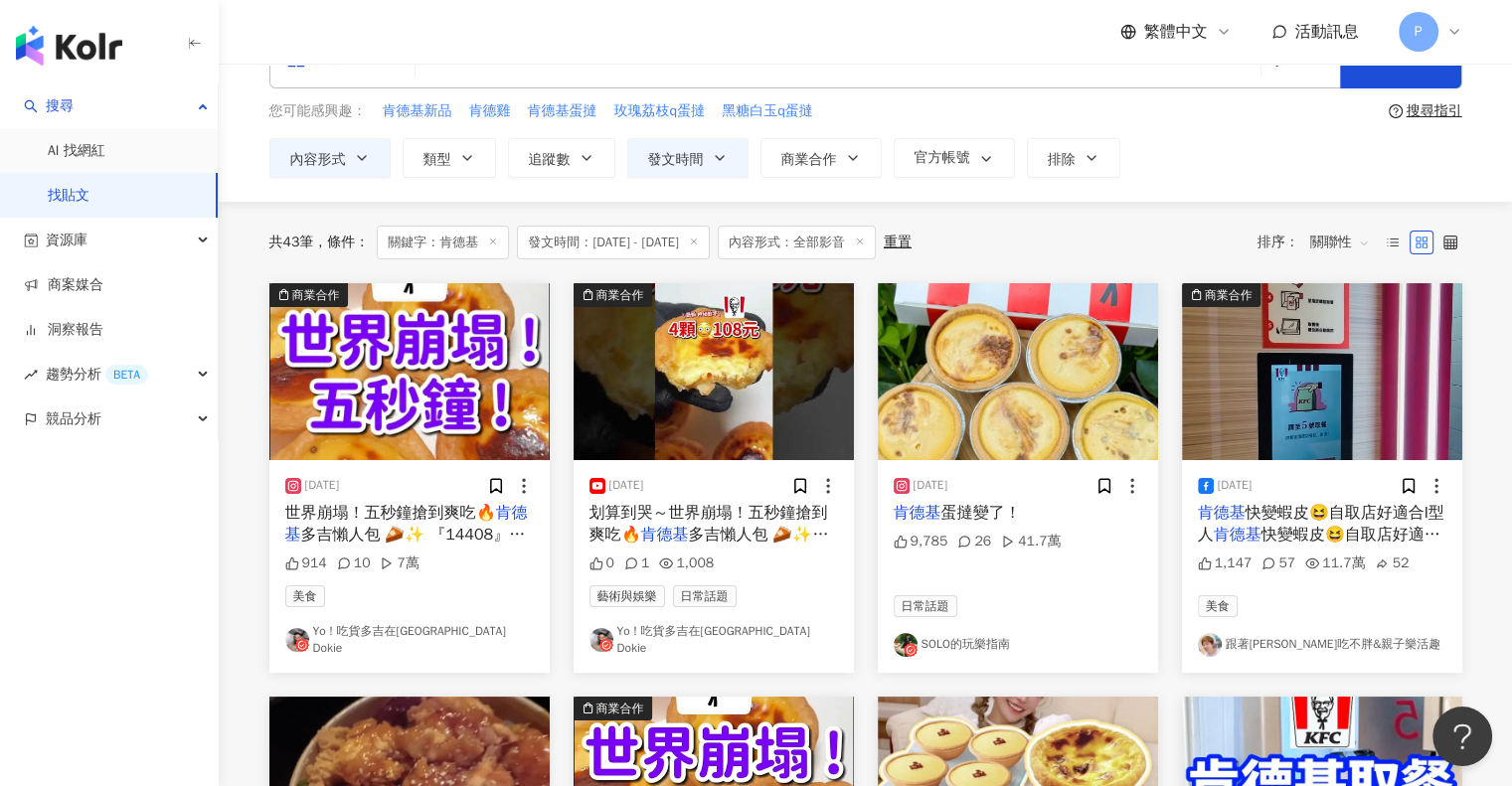 scroll, scrollTop: 0, scrollLeft: 0, axis: both 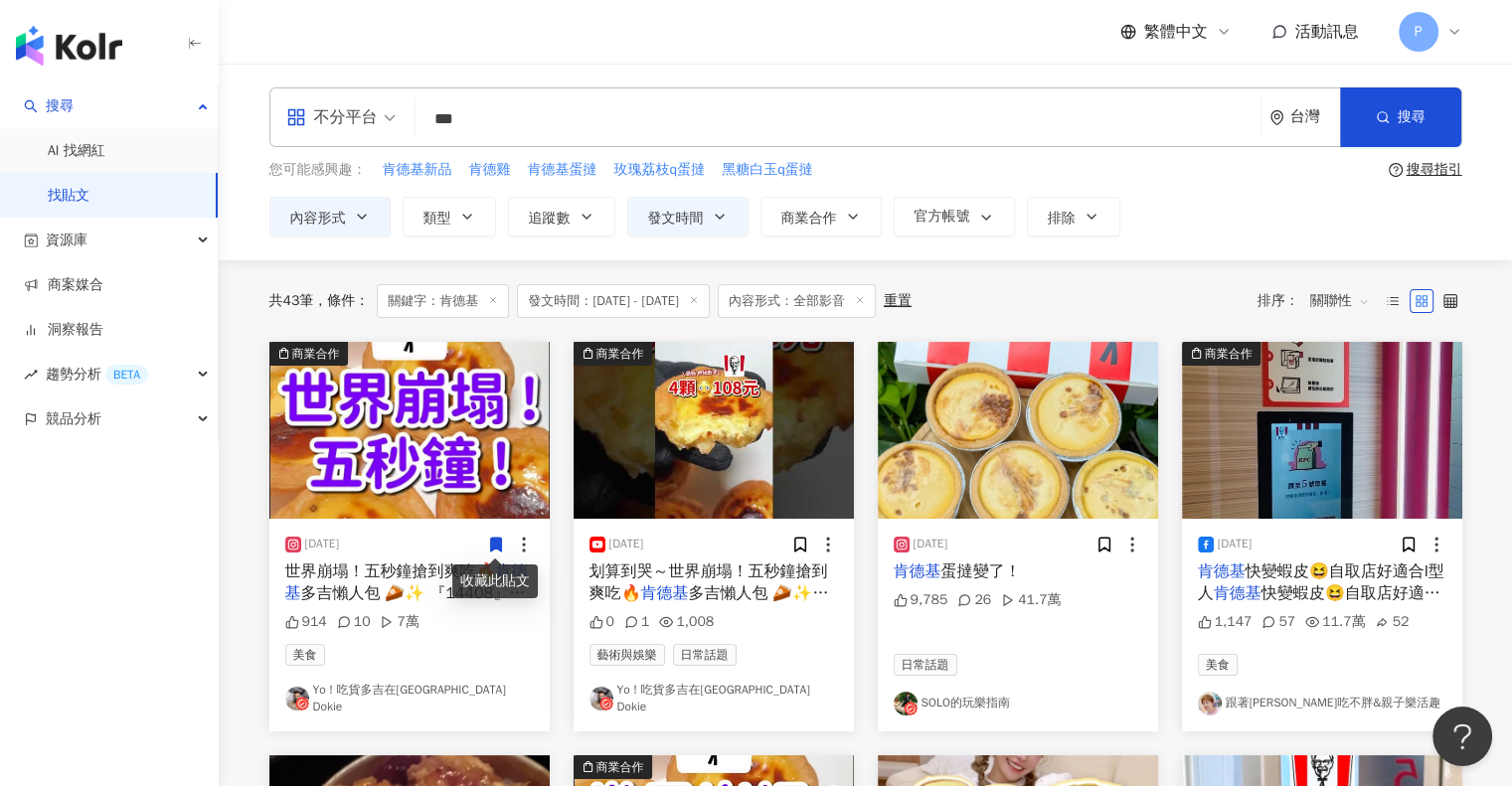 click at bounding box center (714, 430) 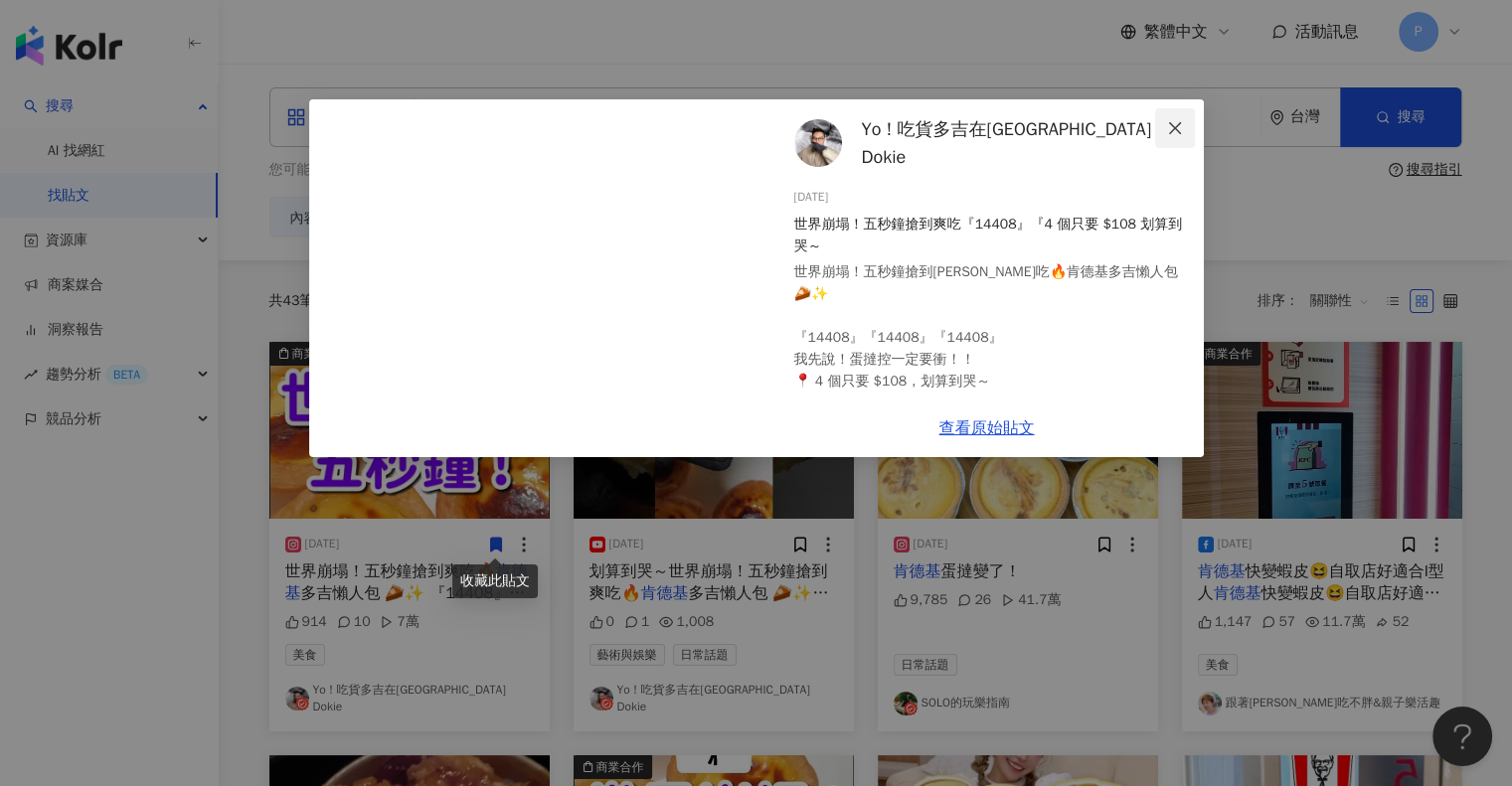 click 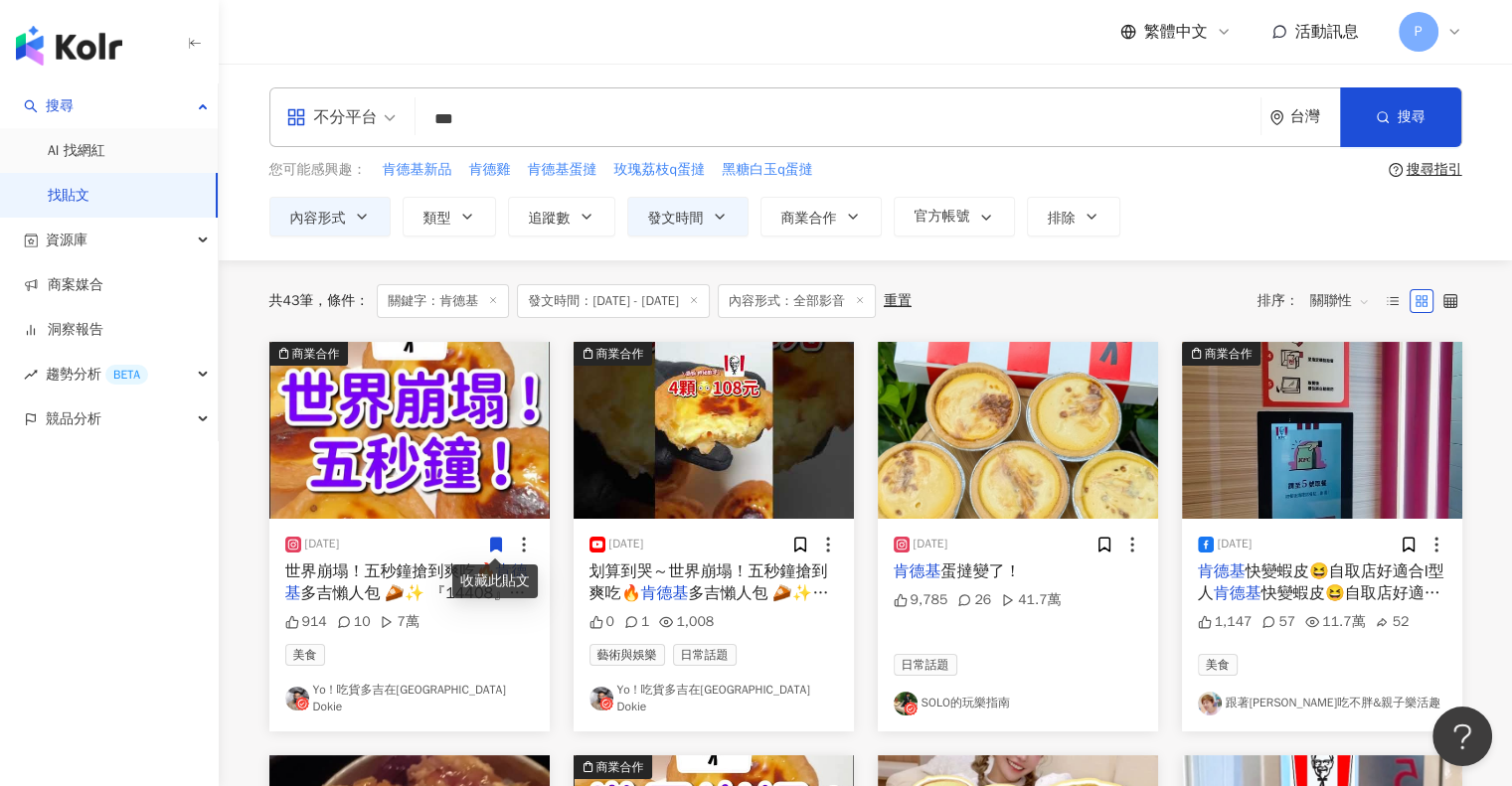 click at bounding box center (410, 430) 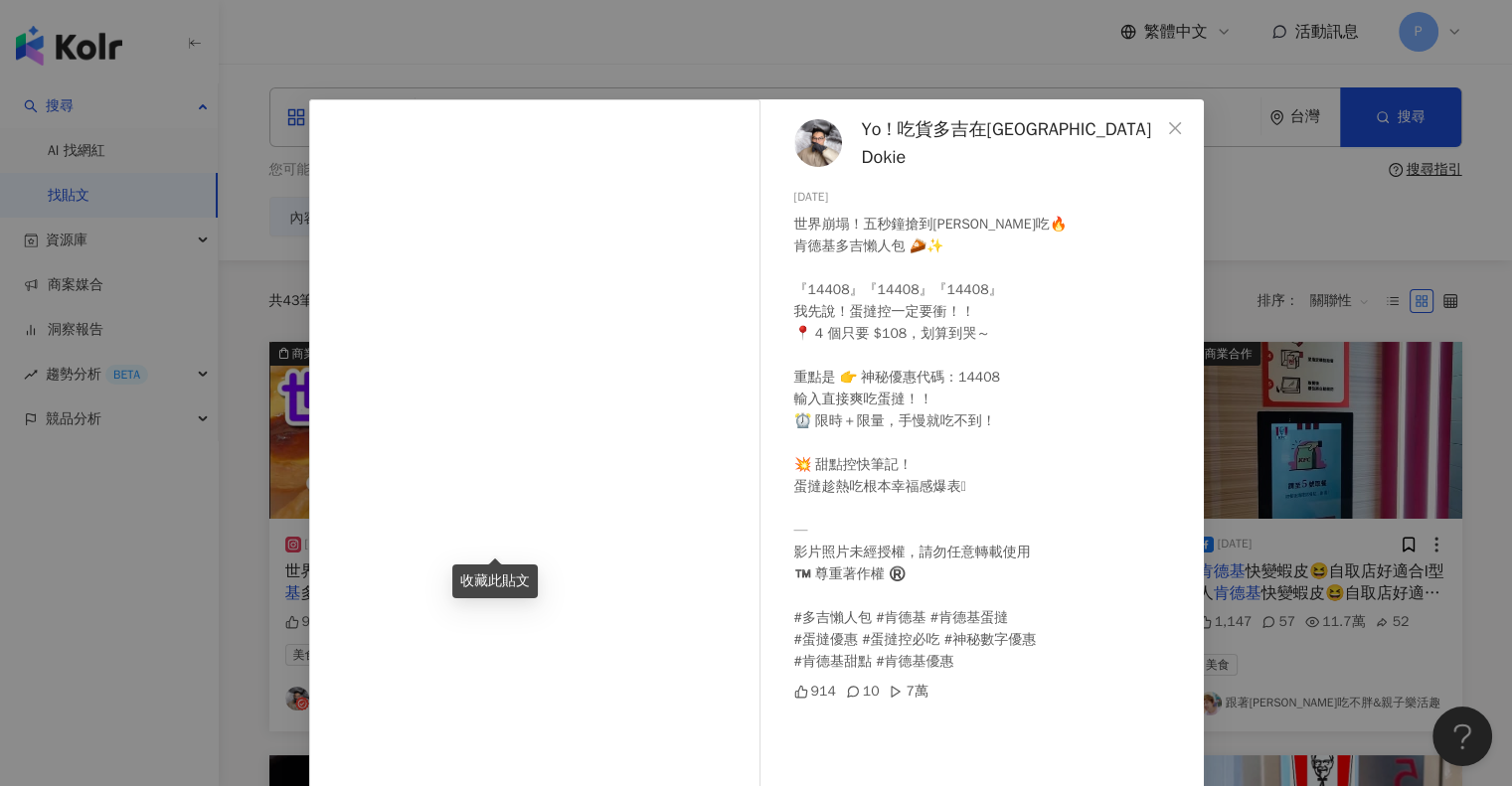 click on "世界崩塌！五秒鐘搶到[PERSON_NAME]吃🔥
肯德基多吉懶人包 🥧✨
『14408』『14408』『14408』
我先說！蛋撻控一定要衝！！
📍 4 個只要 $108，划算到哭～
重點是 👉 神秘優惠代碼：14408
輸入直接爽吃蛋撻！！
⏰ 限時＋限量，手慢就吃不到！
💥 甜點控快筆記！
蛋撻趁熱吃根本幸福感爆表🥹
—
影片照片未經授權，請勿任意轉載使用
™️ 尊重著作權 ®️
#多吉懶人包 #肯德基 #肯德基蛋撻
#蛋撻優惠 #蛋撻控必吃 #神秘數字優惠
#肯德基甜點 #肯德基優惠" at bounding box center (991, 443) 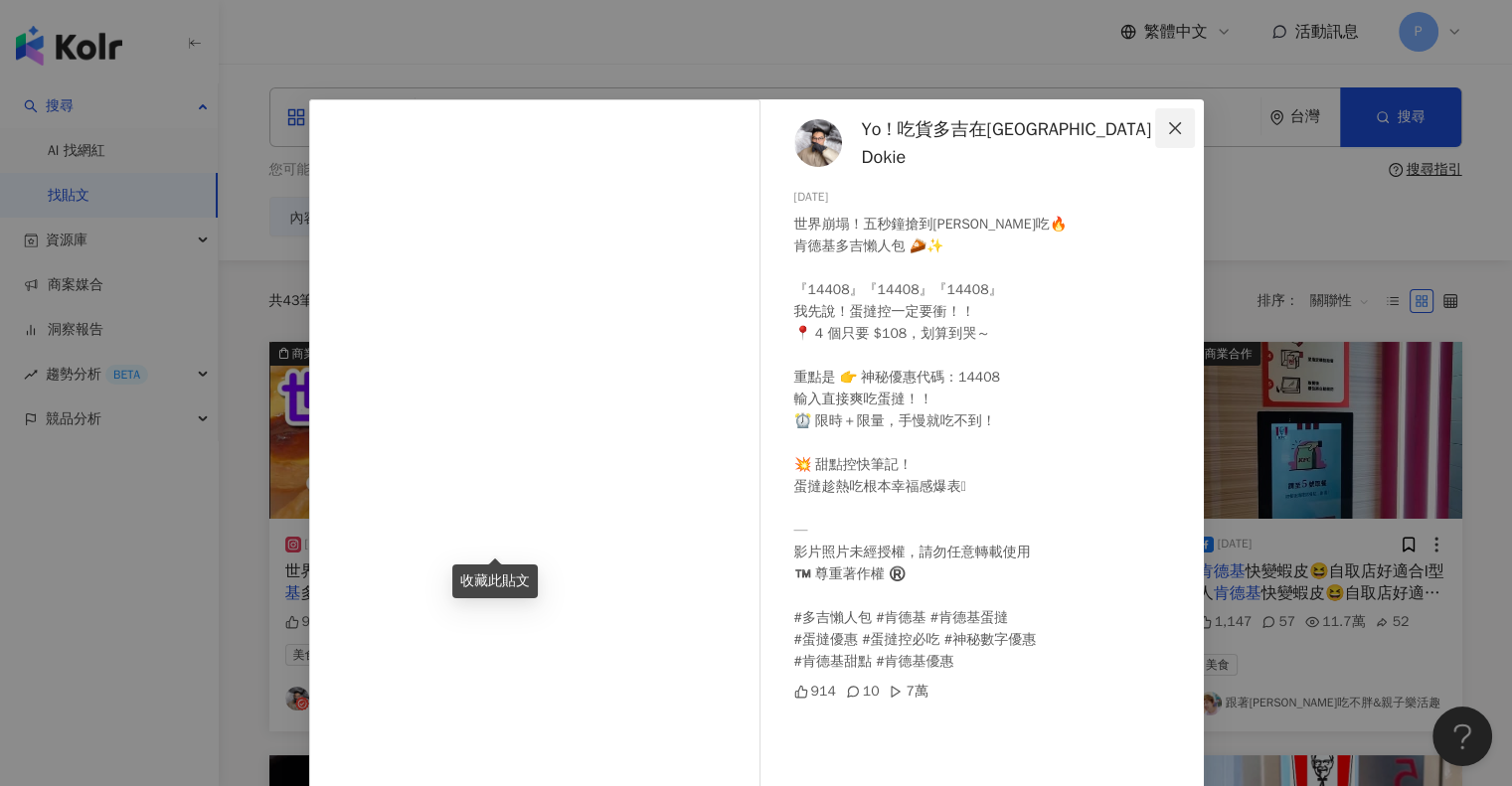 click at bounding box center (1175, 128) 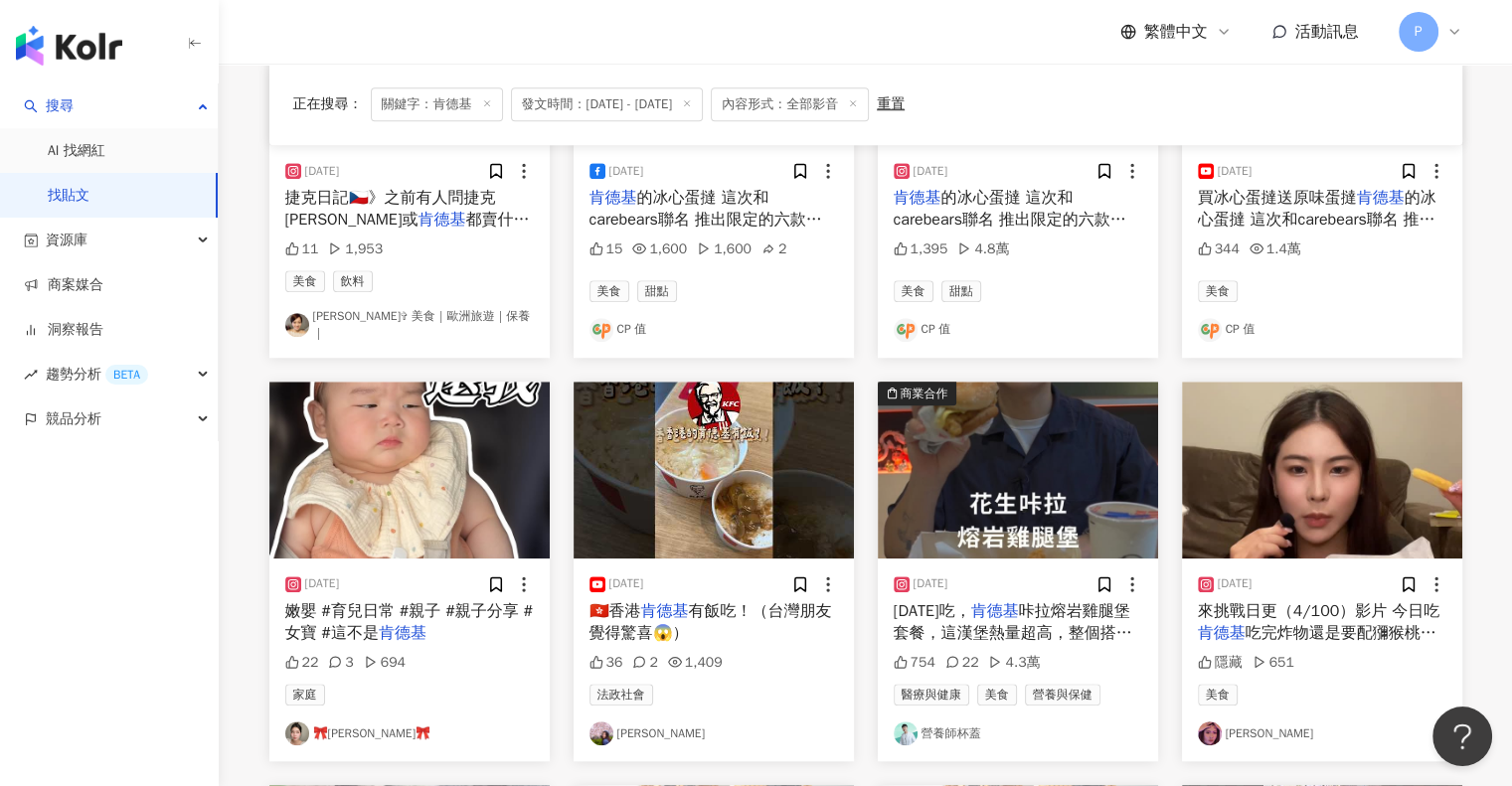 scroll, scrollTop: 1789, scrollLeft: 0, axis: vertical 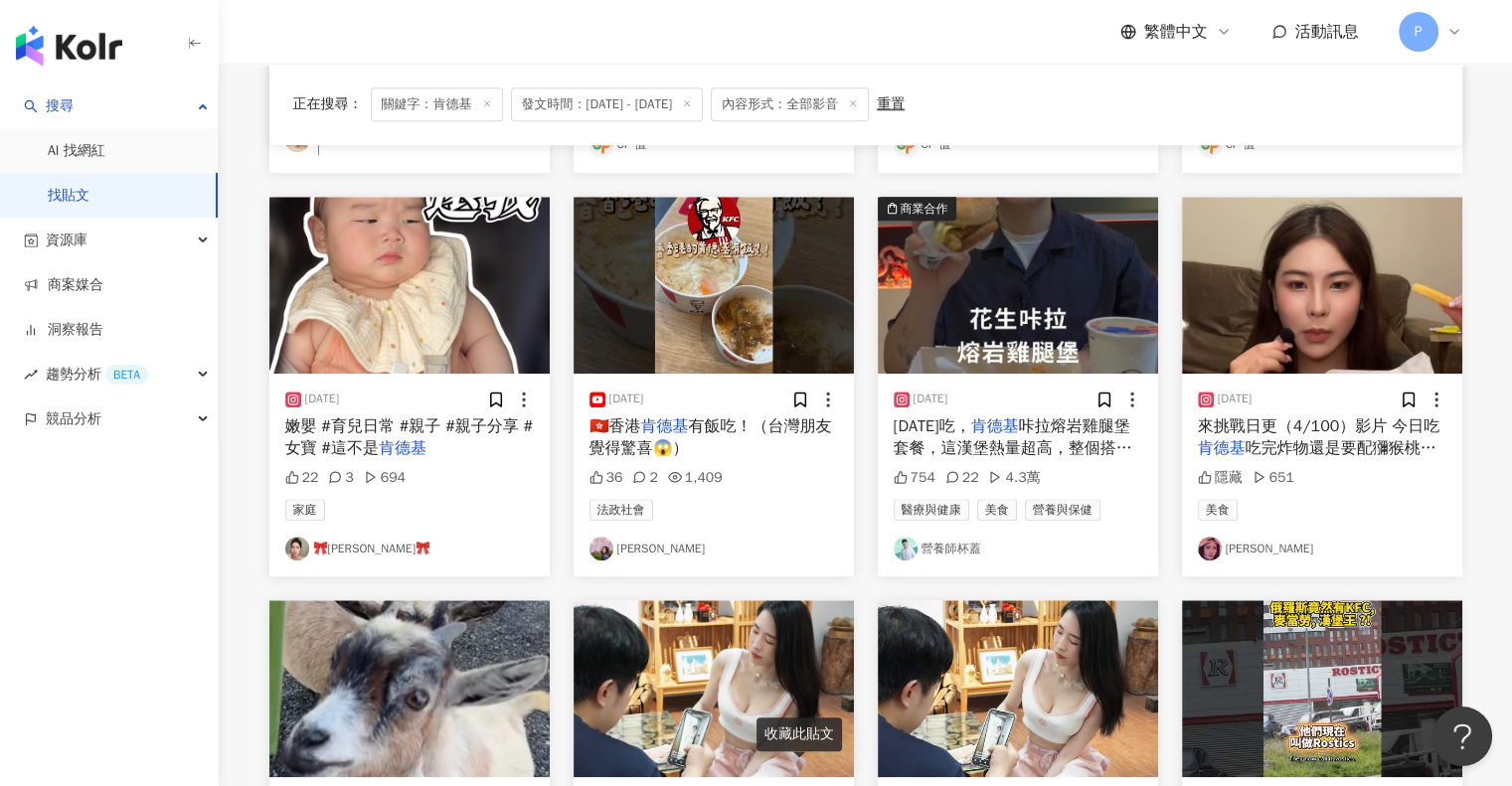 click on "發文時間：[DATE] - [DATE]" at bounding box center (607, 104) 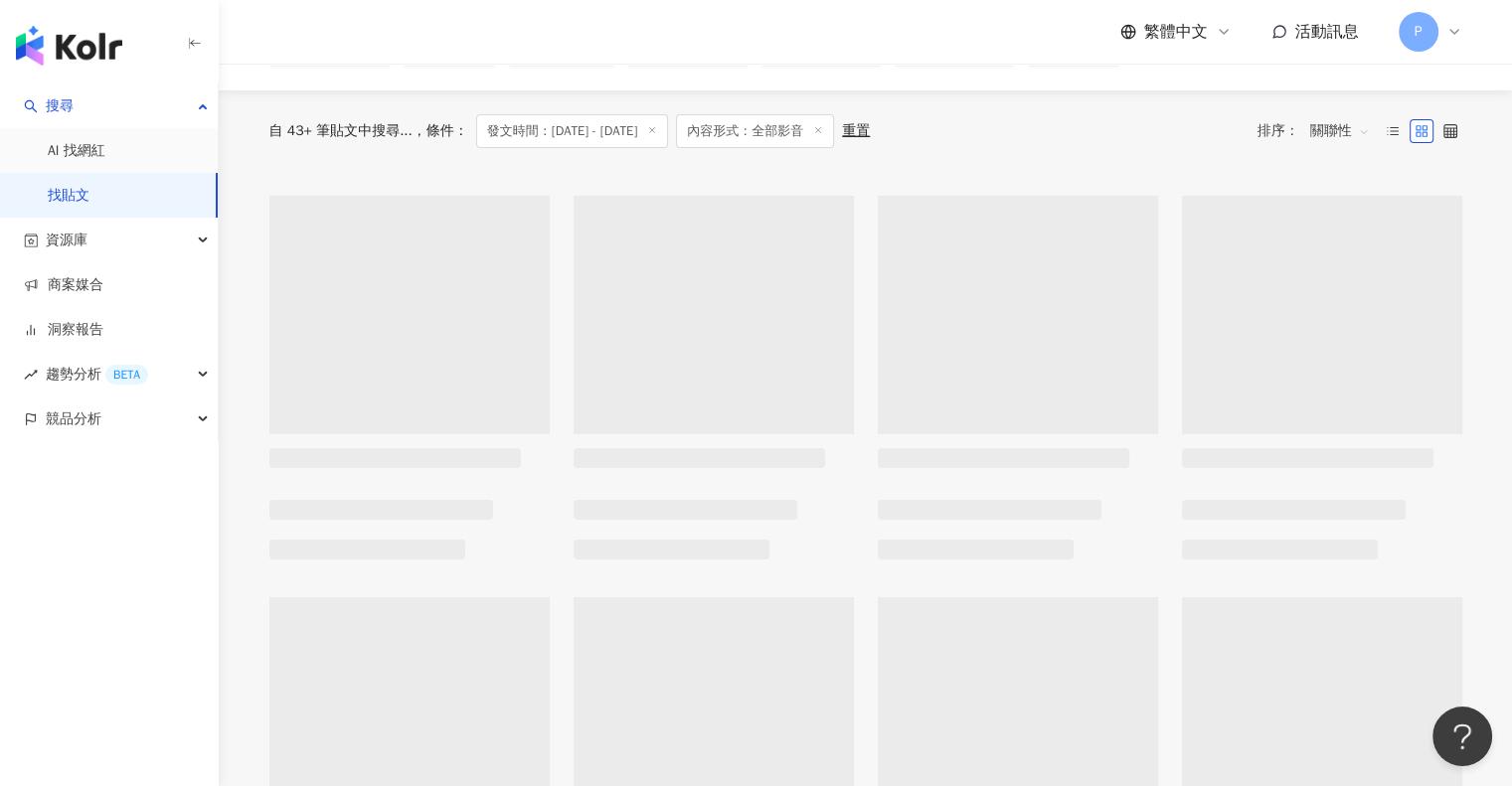 scroll, scrollTop: 0, scrollLeft: 0, axis: both 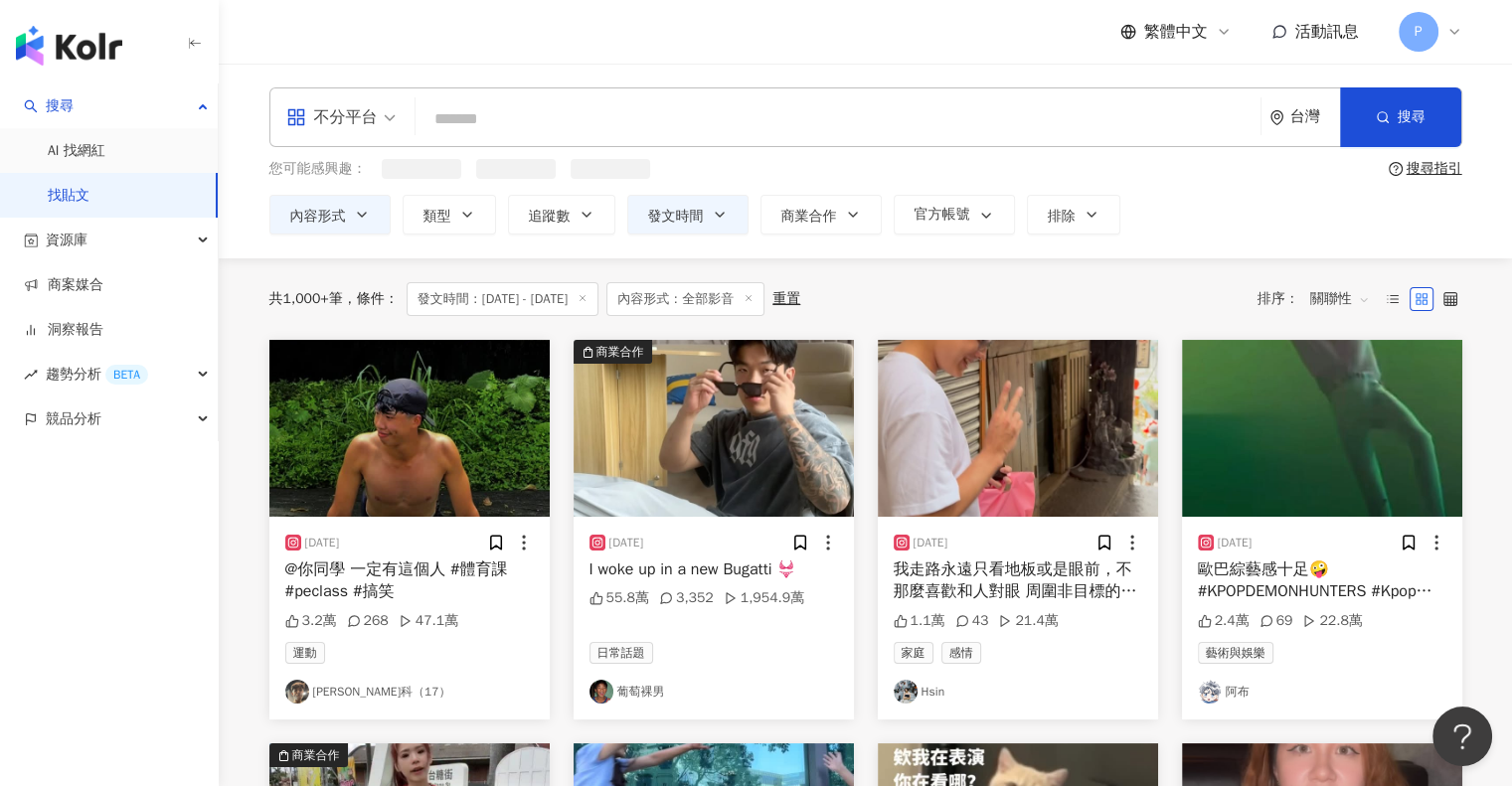click at bounding box center (838, 118) 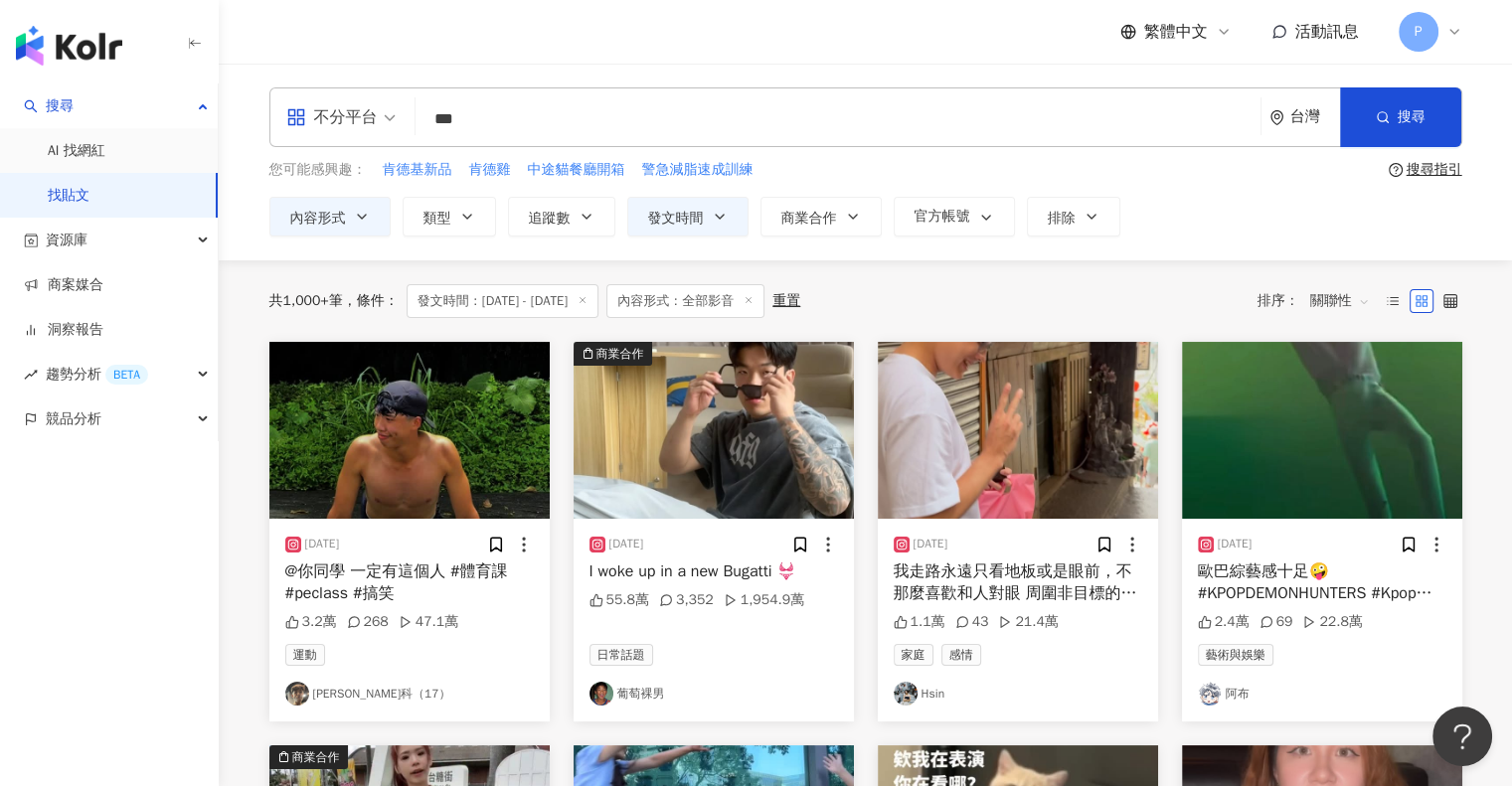 type on "***" 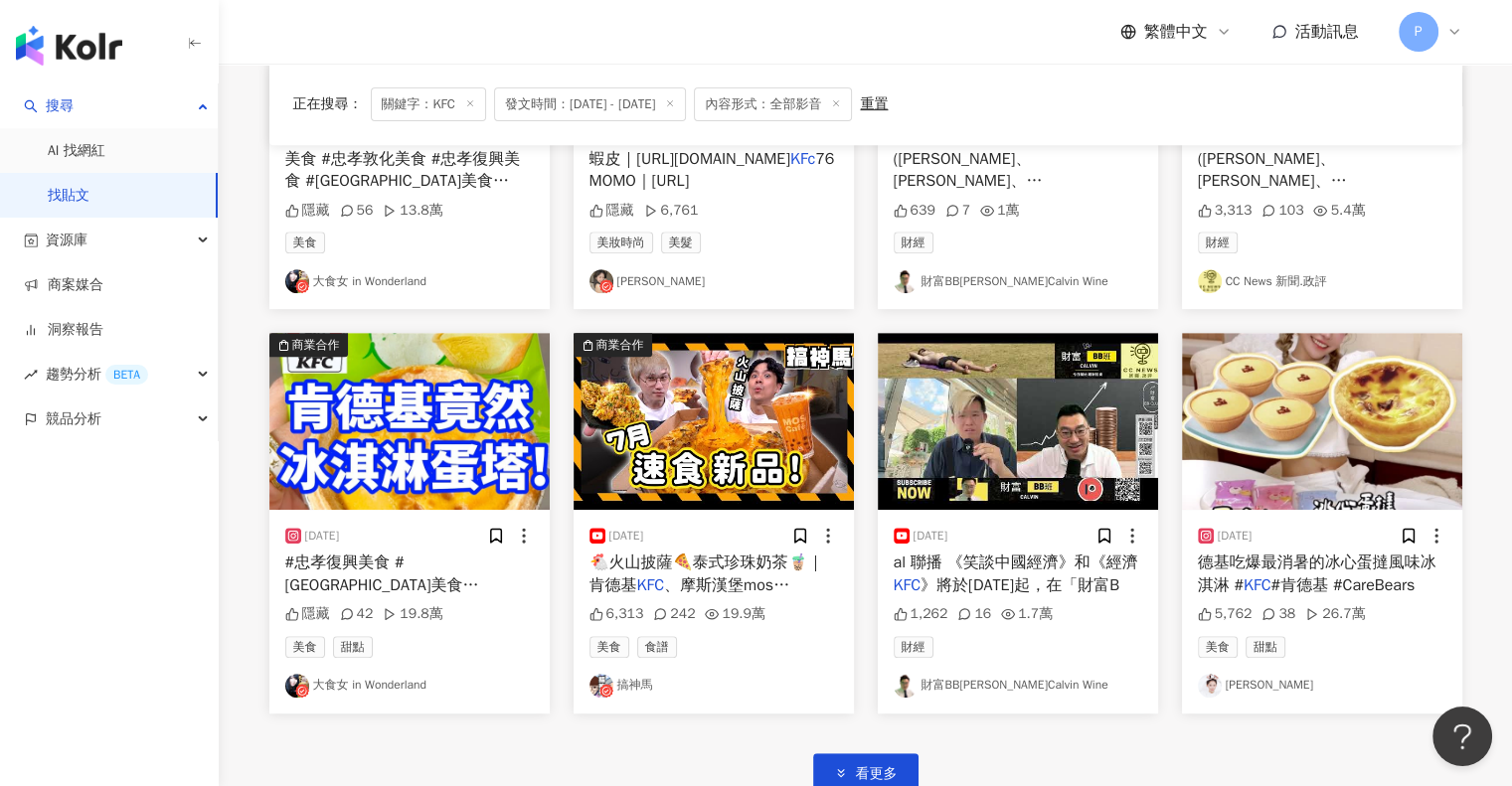 scroll, scrollTop: 1085, scrollLeft: 0, axis: vertical 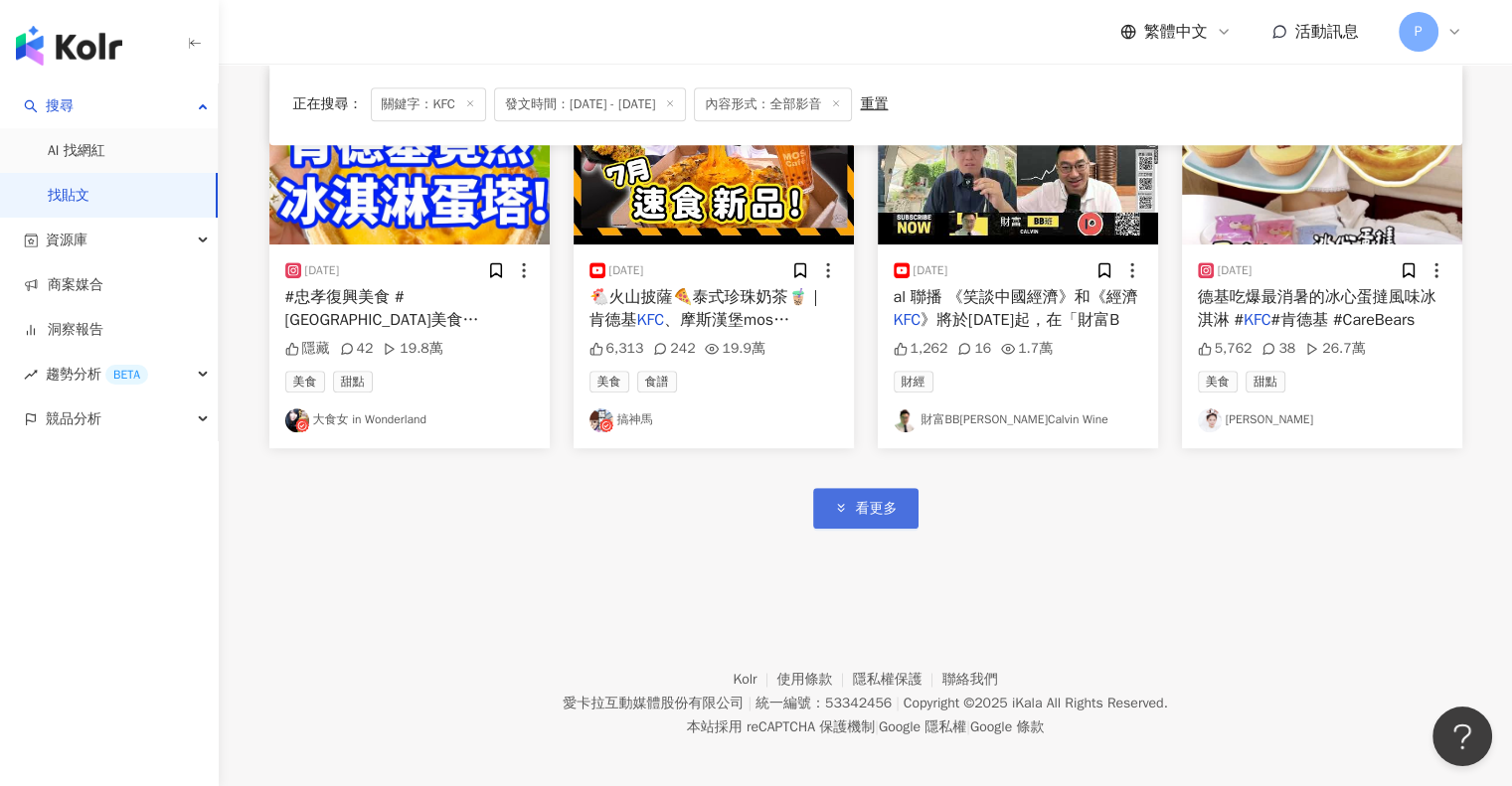 click on "看更多" at bounding box center [866, 508] 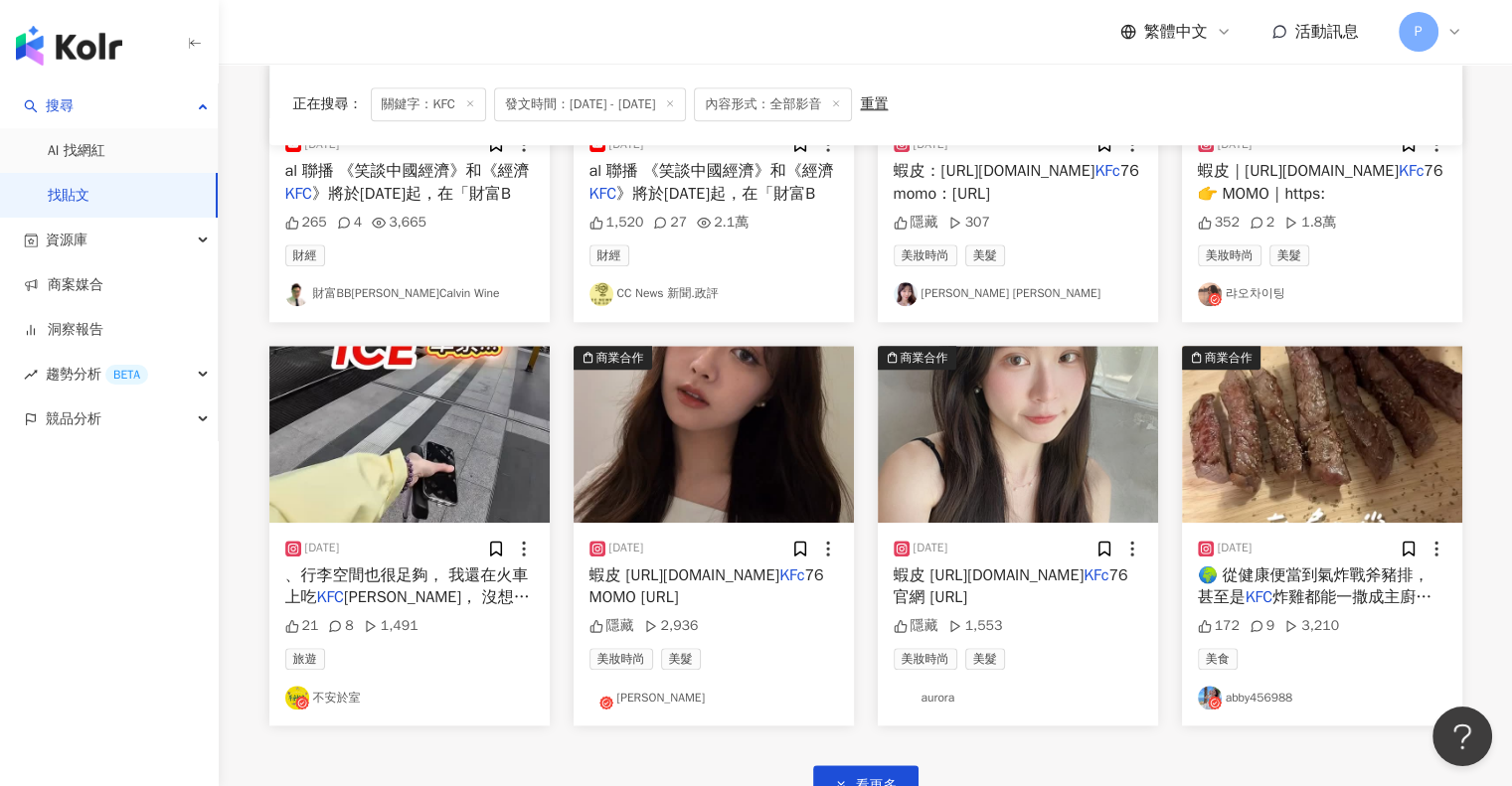 scroll, scrollTop: 2178, scrollLeft: 0, axis: vertical 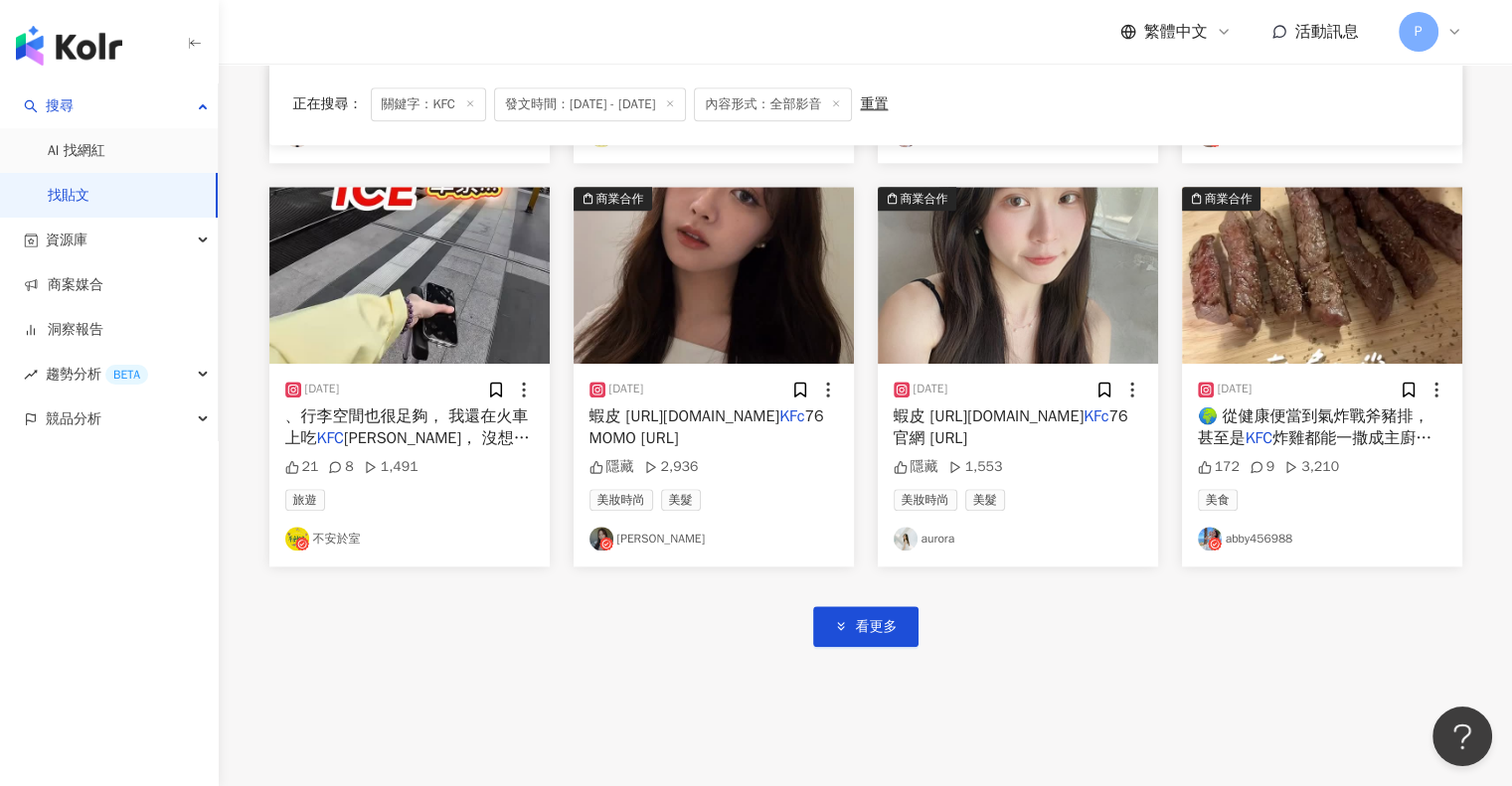 click on "看更多" at bounding box center (866, 606) 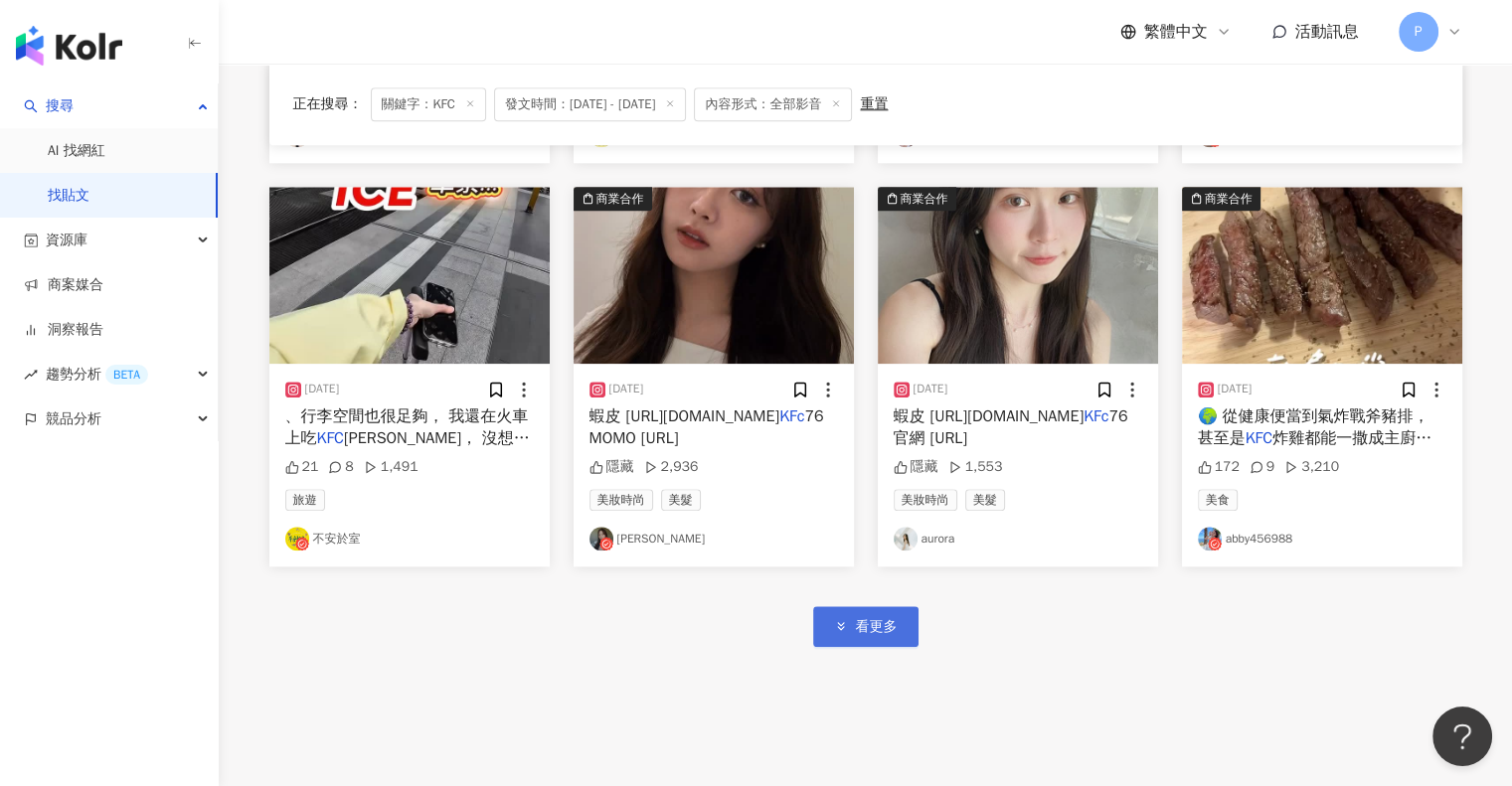 click on "看更多" at bounding box center (877, 627) 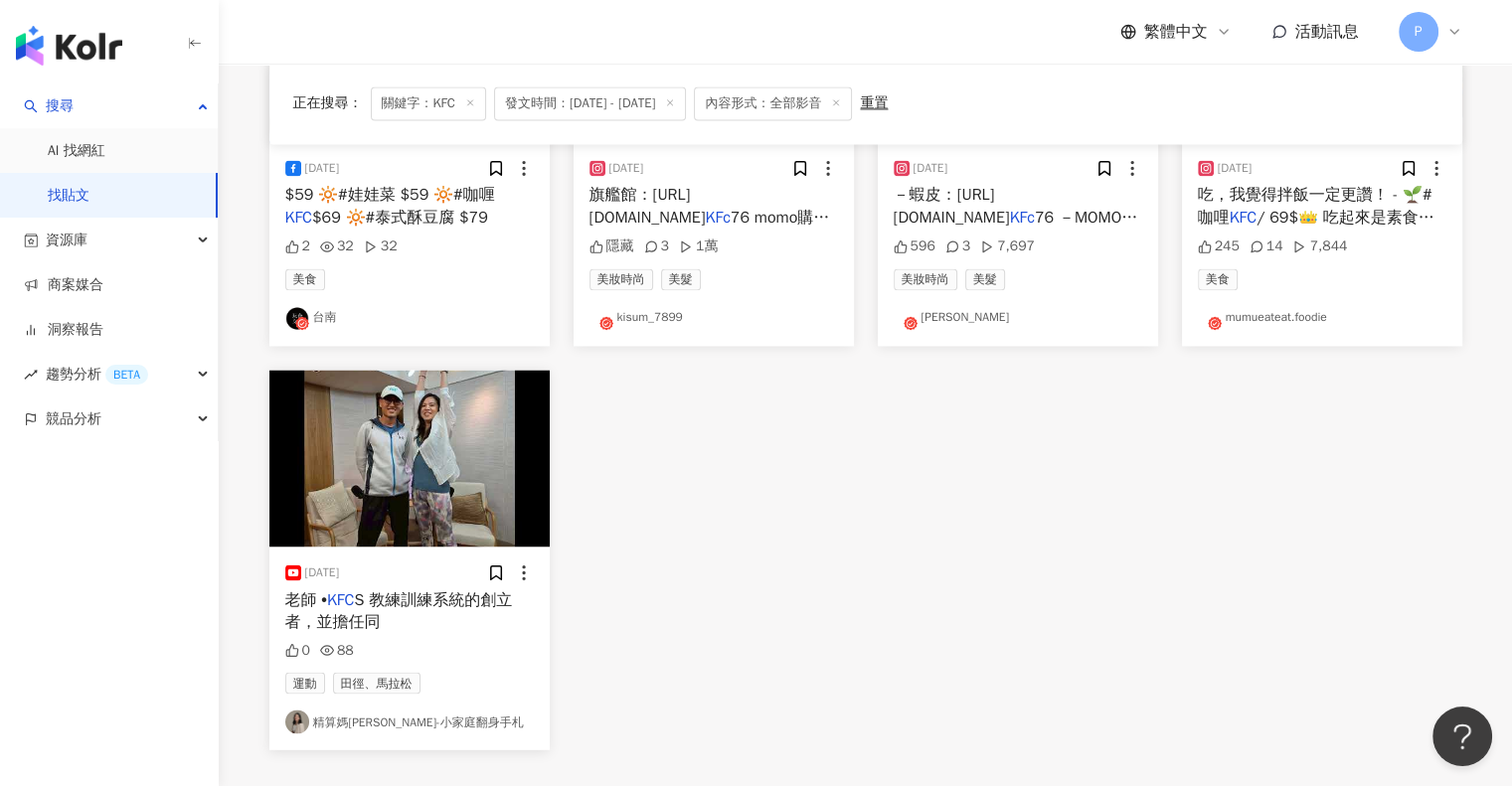 scroll, scrollTop: 3426, scrollLeft: 0, axis: vertical 